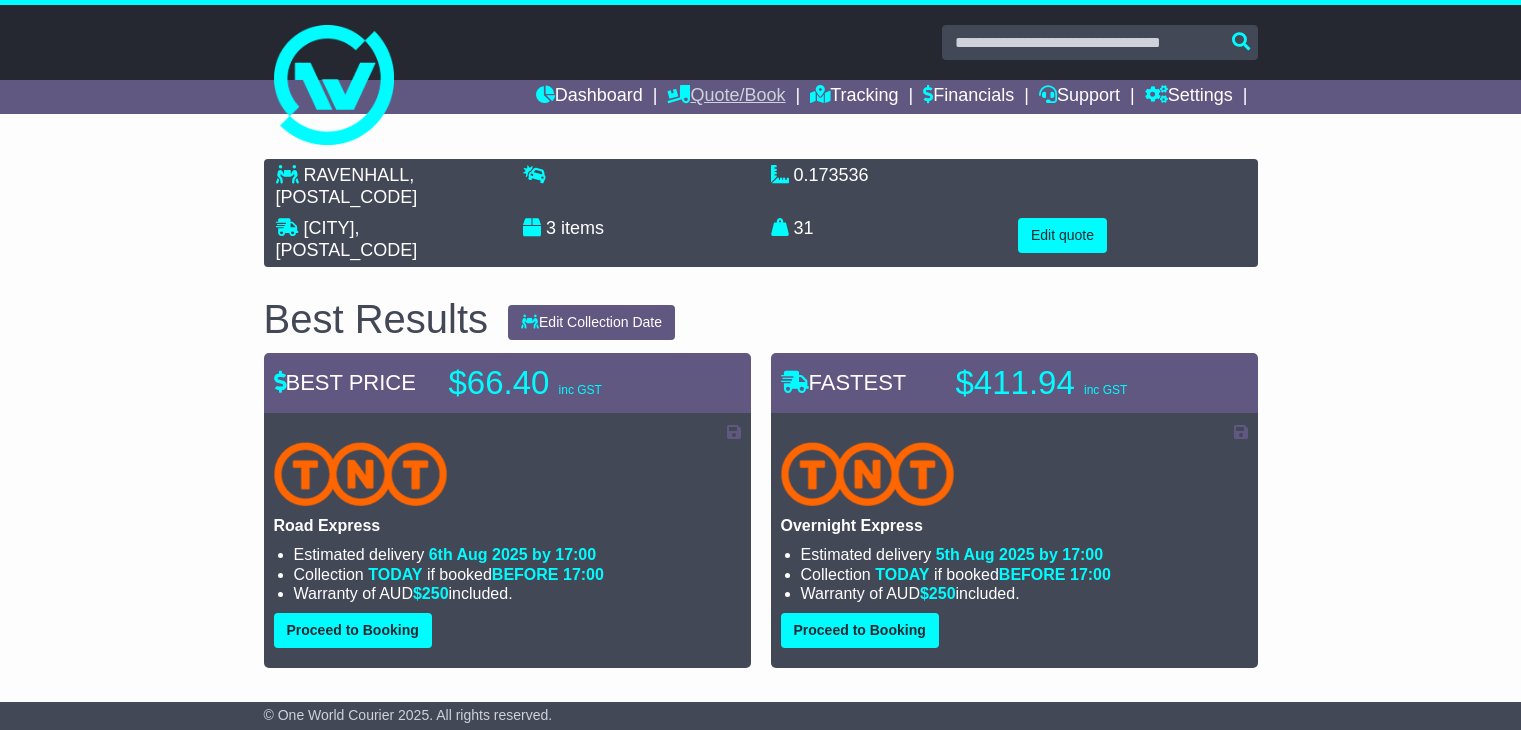 scroll, scrollTop: 0, scrollLeft: 0, axis: both 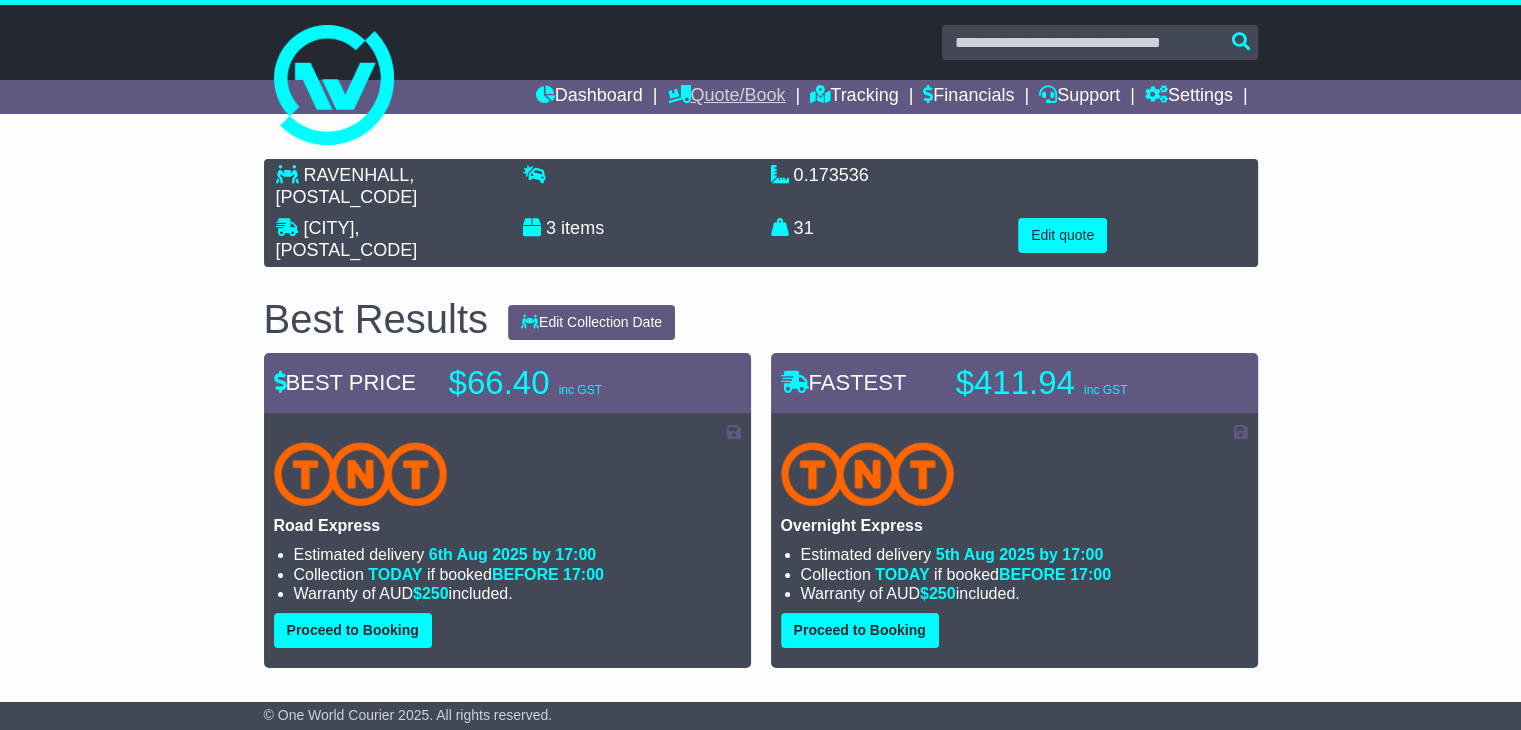 click on "Quote/Book" at bounding box center [726, 97] 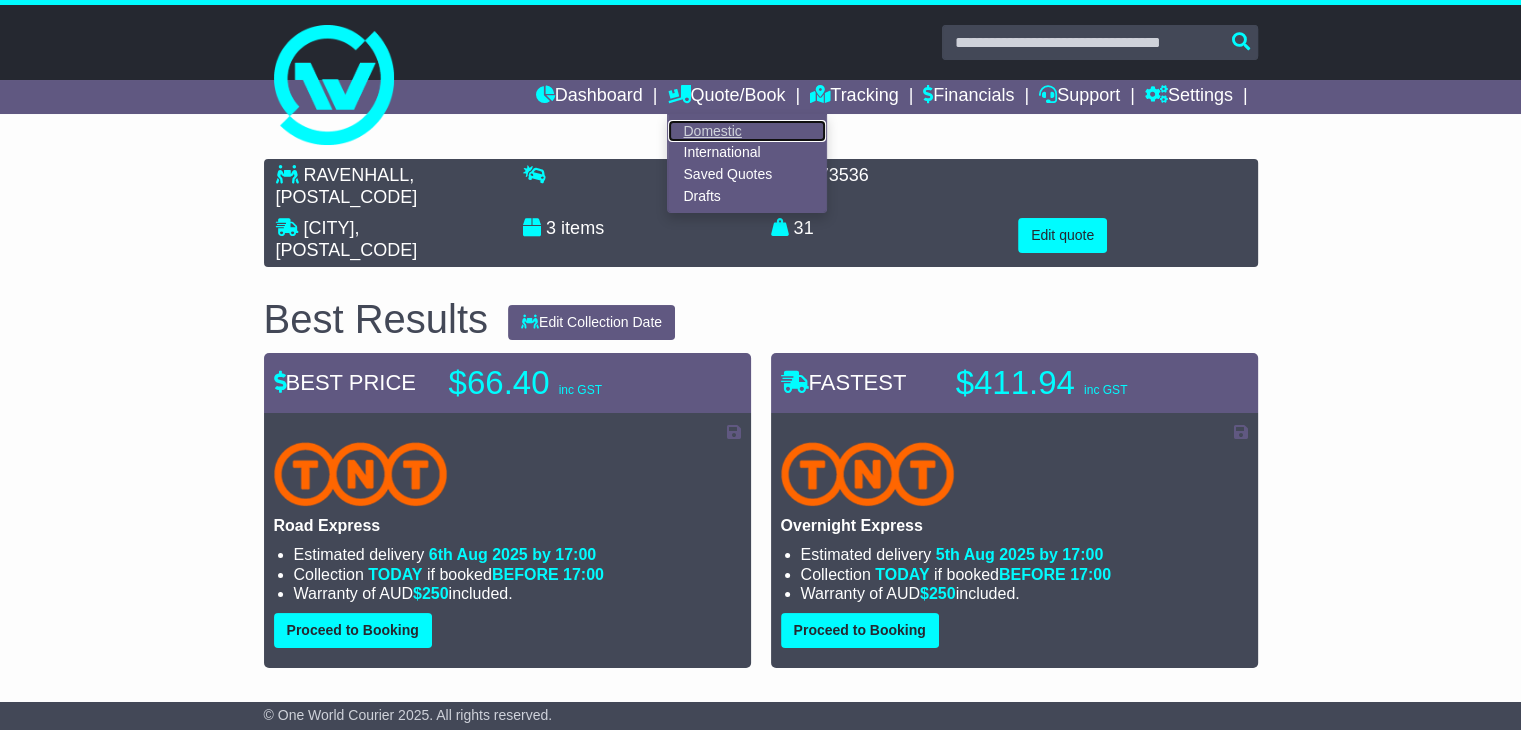 click on "Domestic" at bounding box center [747, 131] 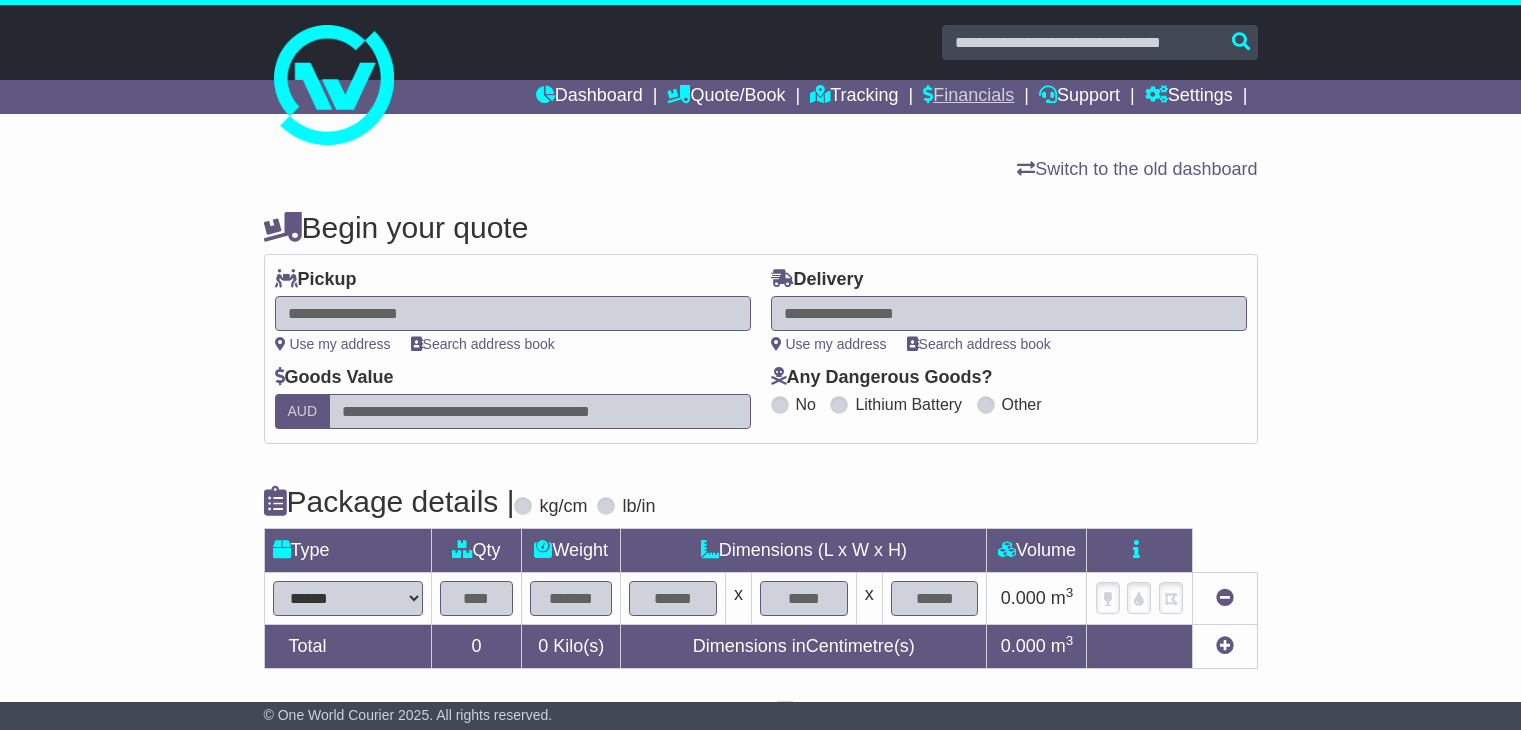 scroll, scrollTop: 0, scrollLeft: 0, axis: both 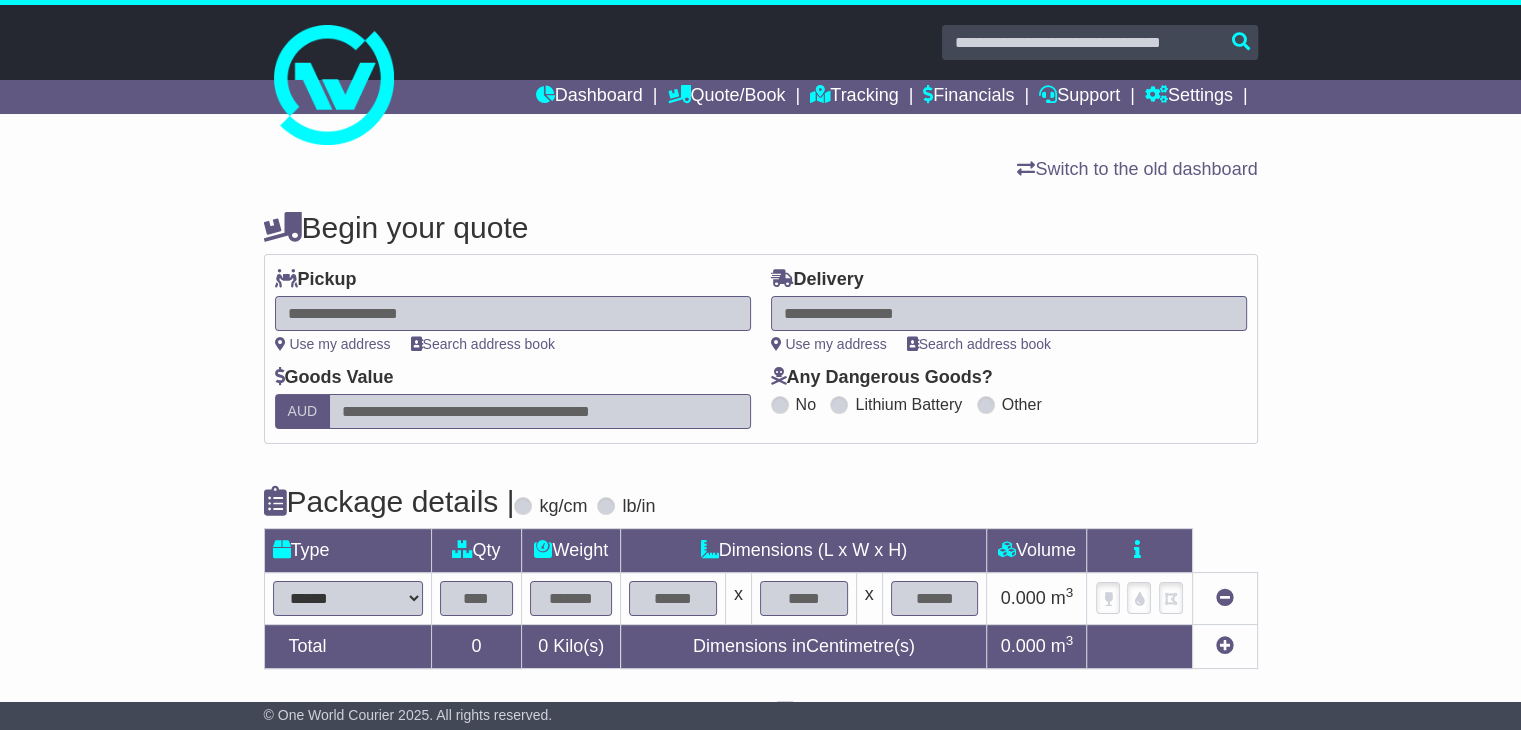 click at bounding box center (513, 313) 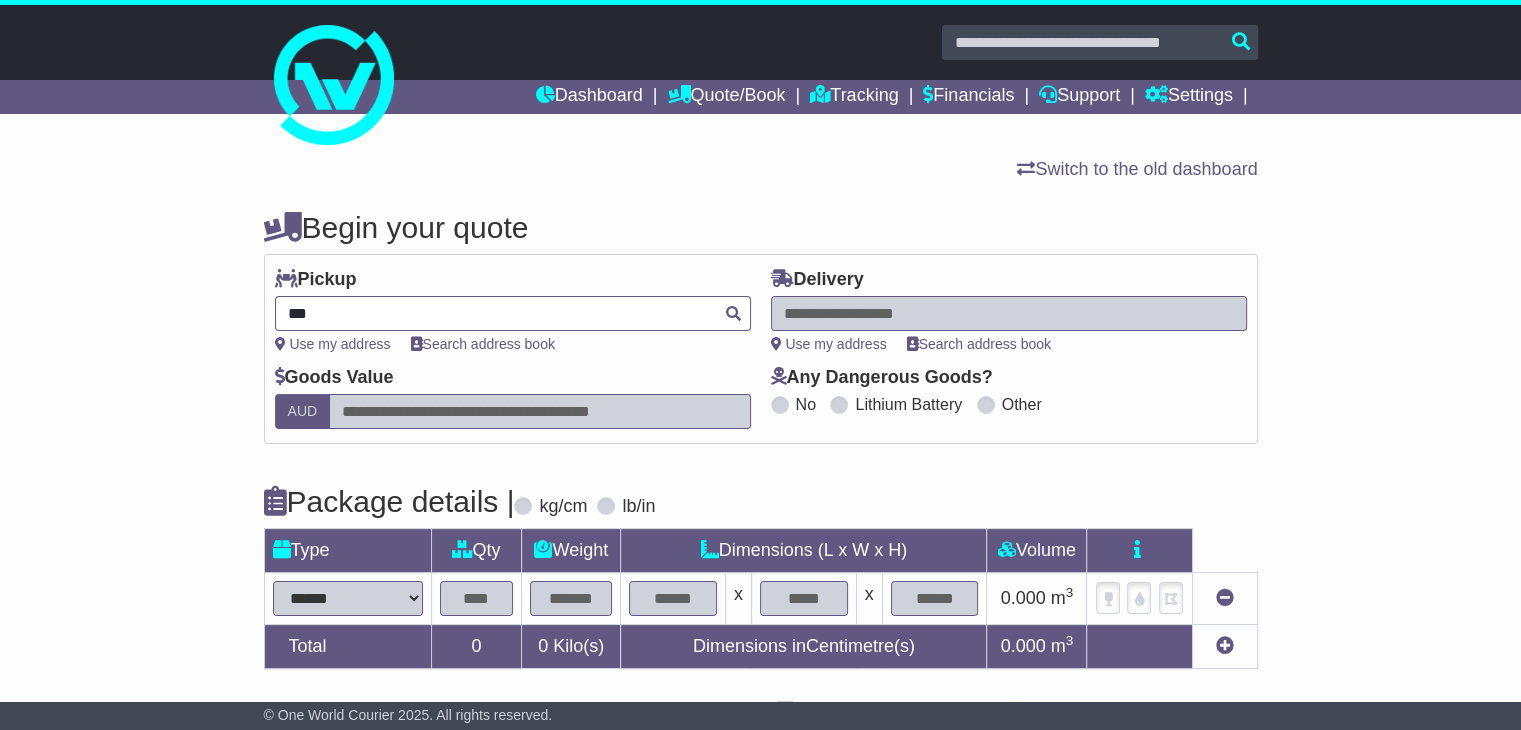 type on "****" 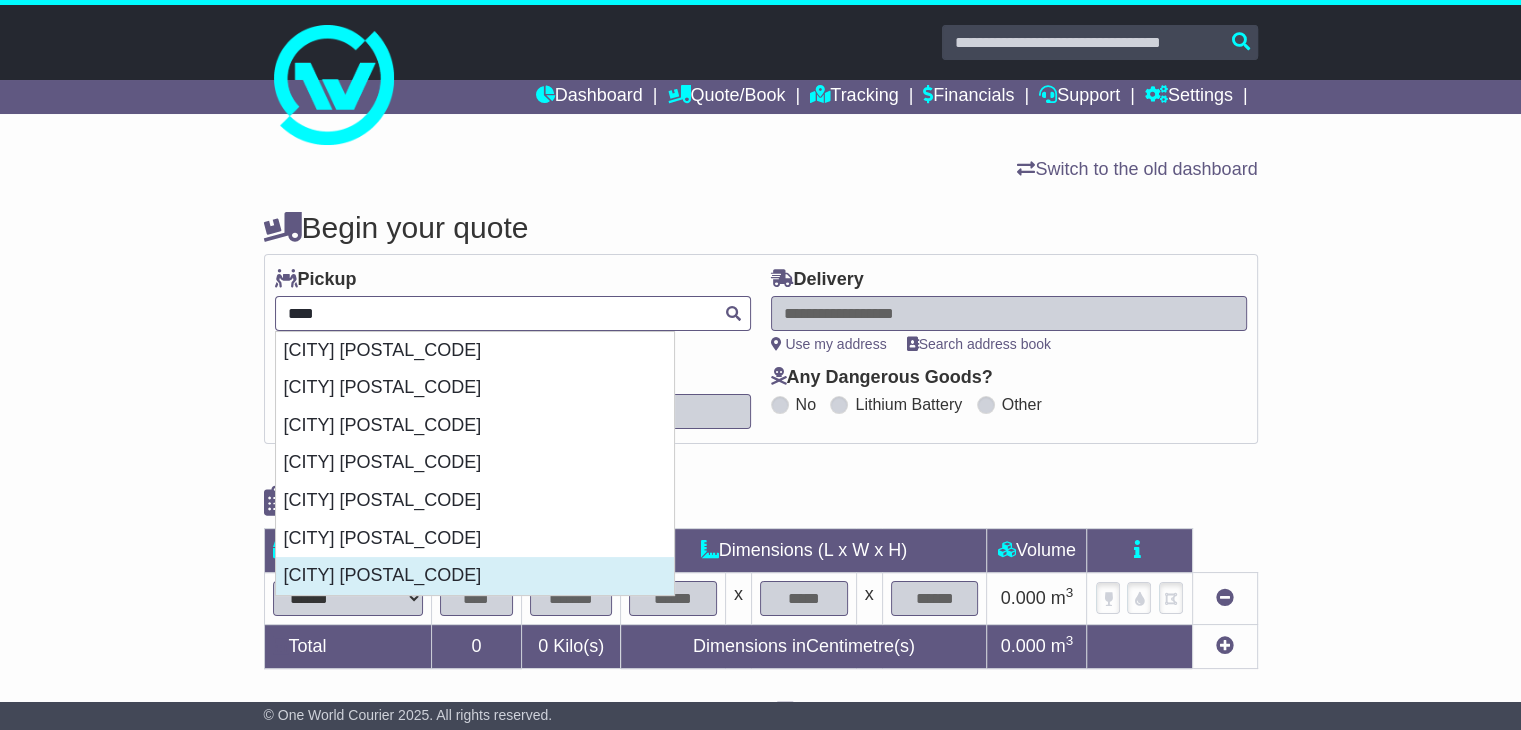 click on "[CITY] [POSTAL_CODE]" at bounding box center [475, 576] 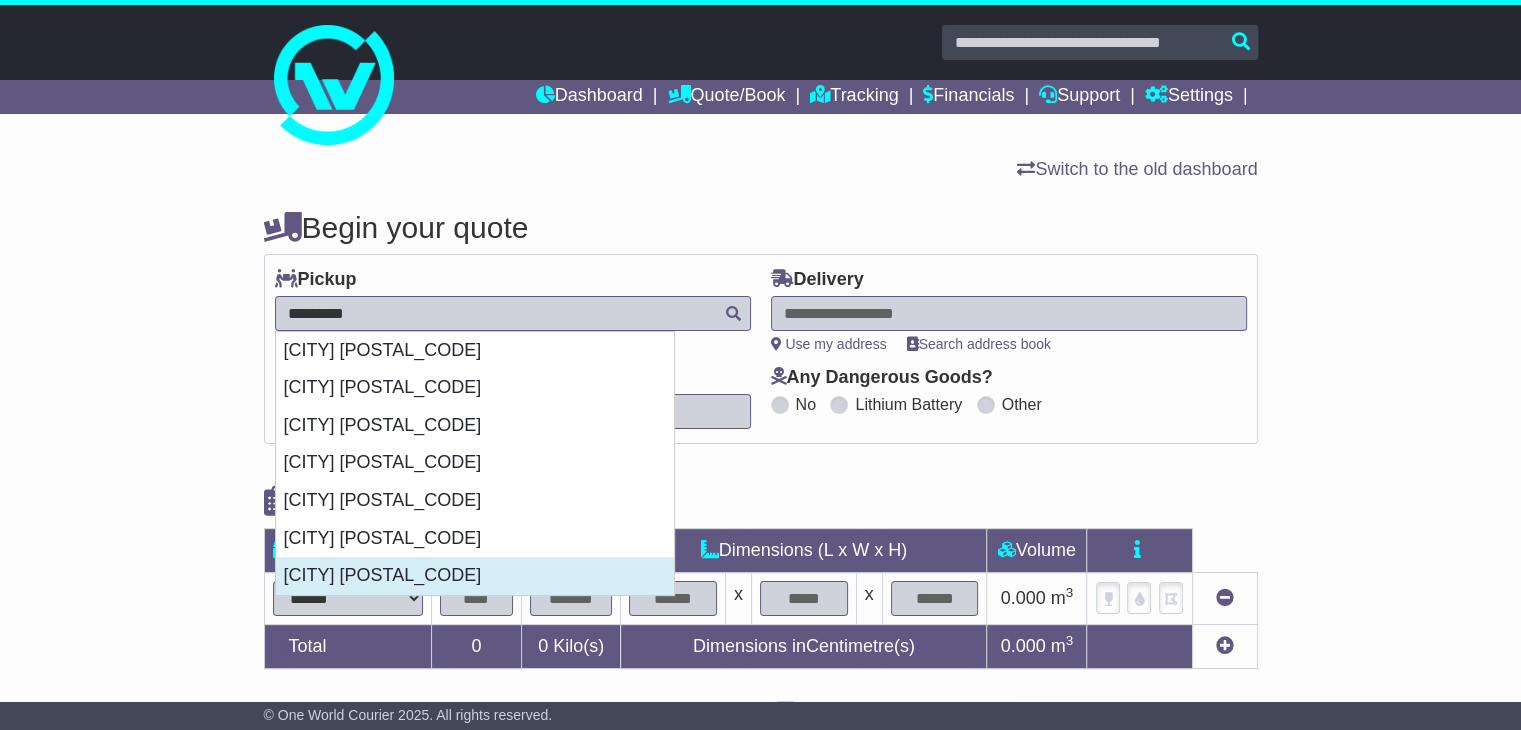 type on "**********" 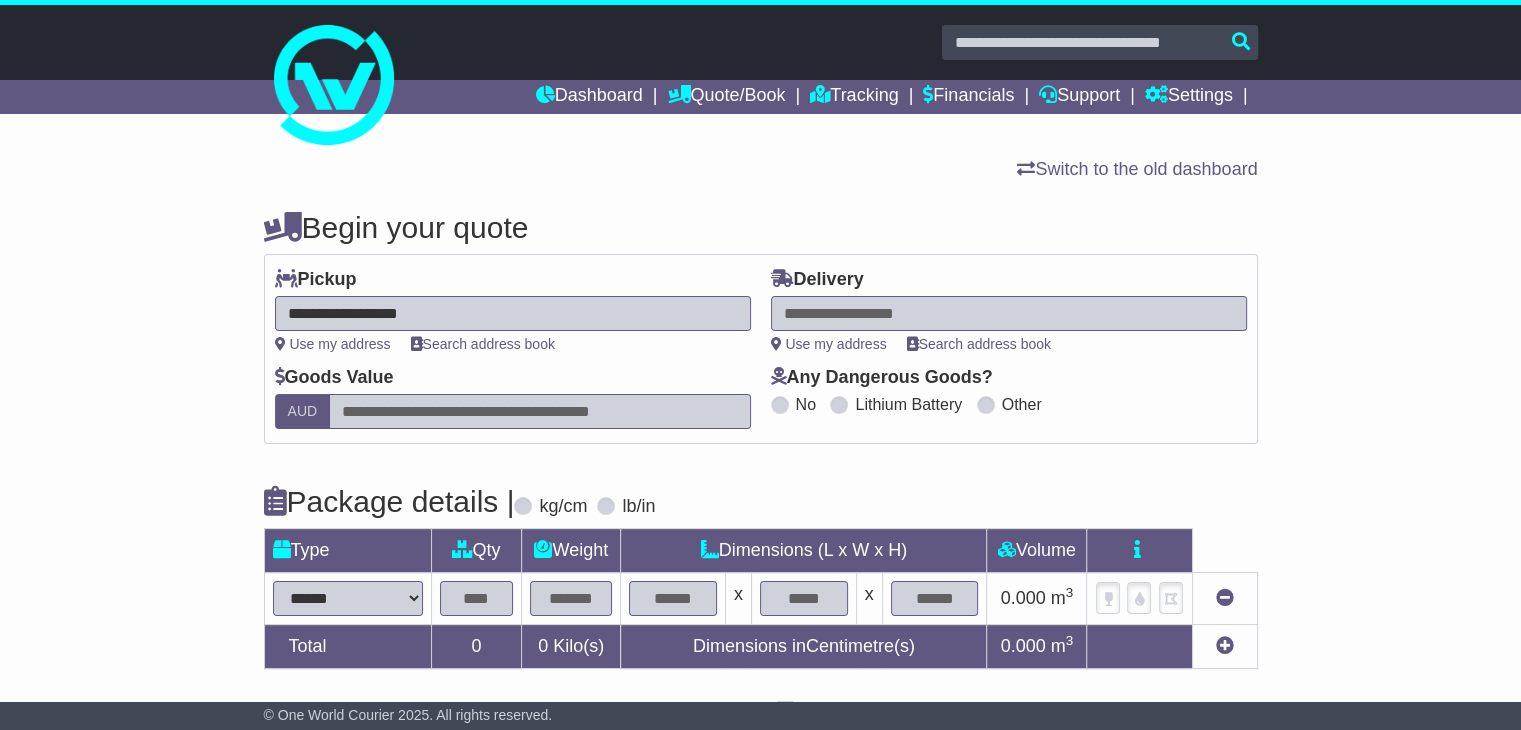 click at bounding box center [1009, 313] 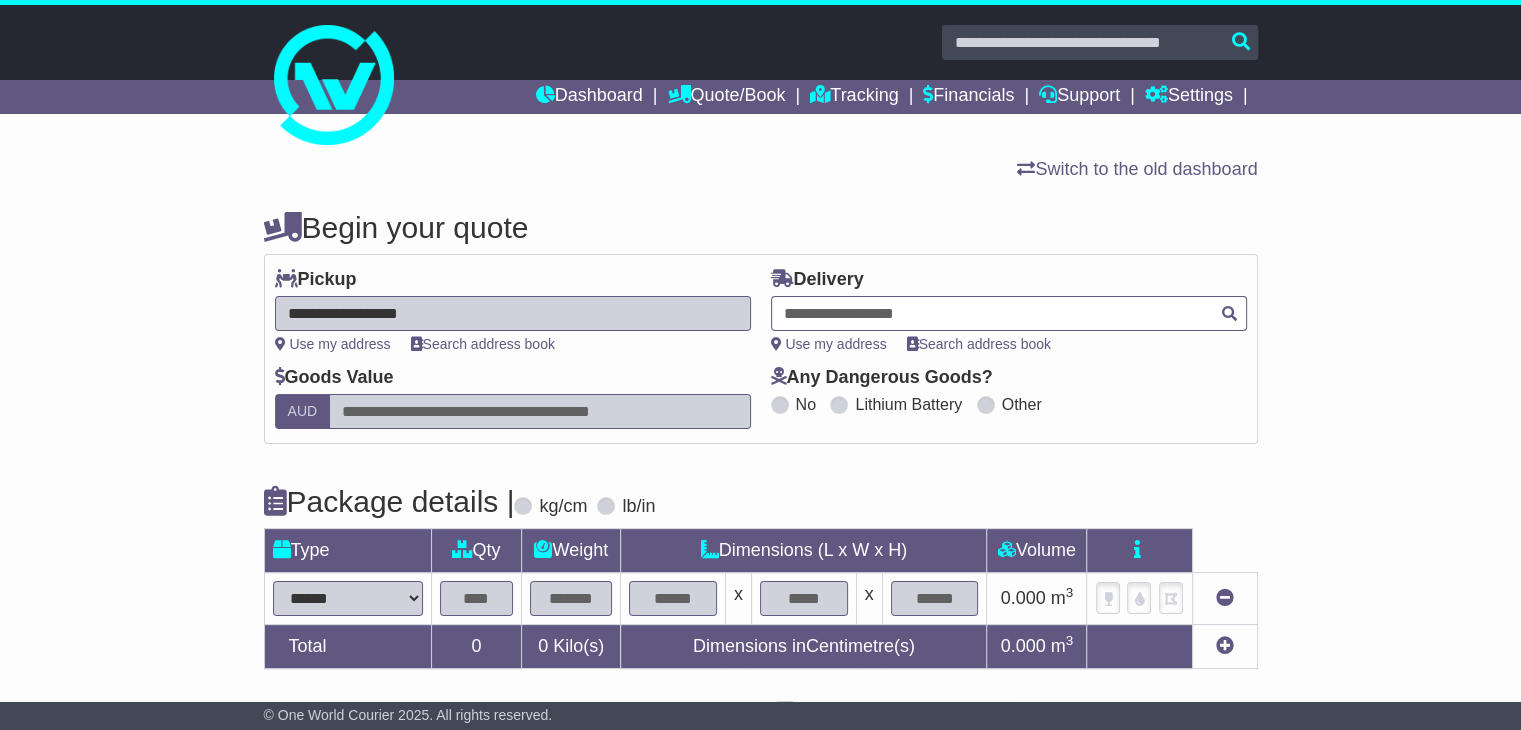 click at bounding box center (1009, 313) 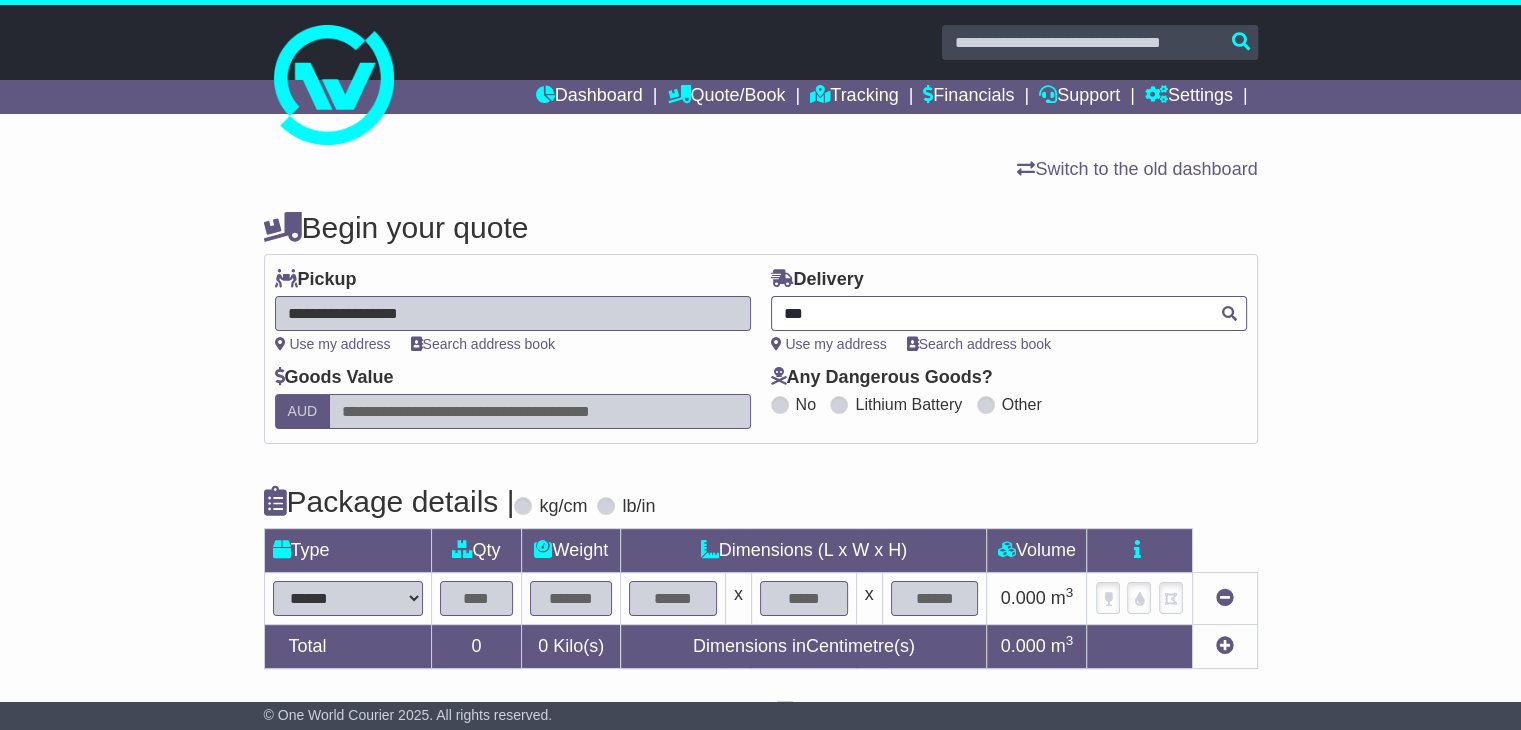 type on "****" 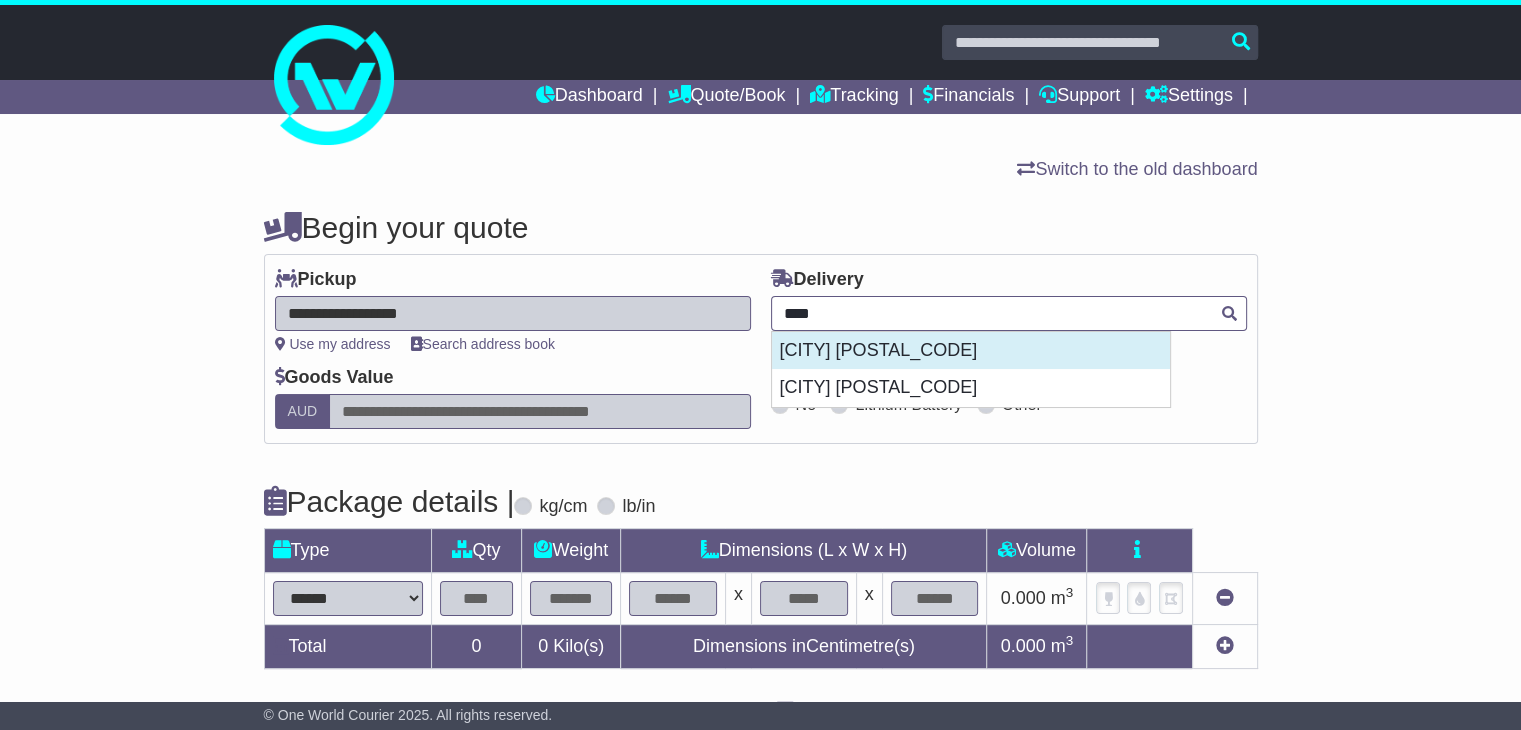 click on "LYNBROOK 3975" at bounding box center [971, 351] 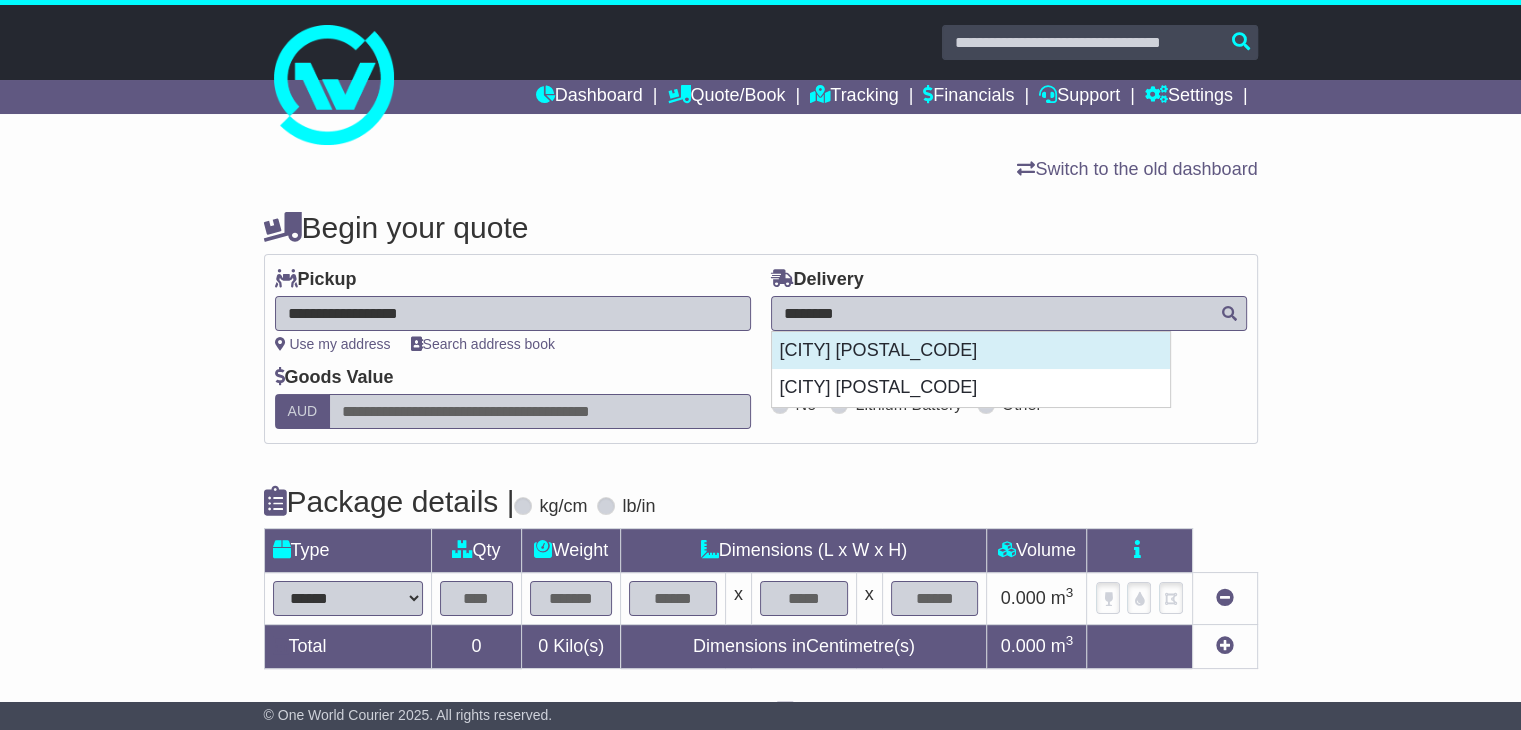 type on "**********" 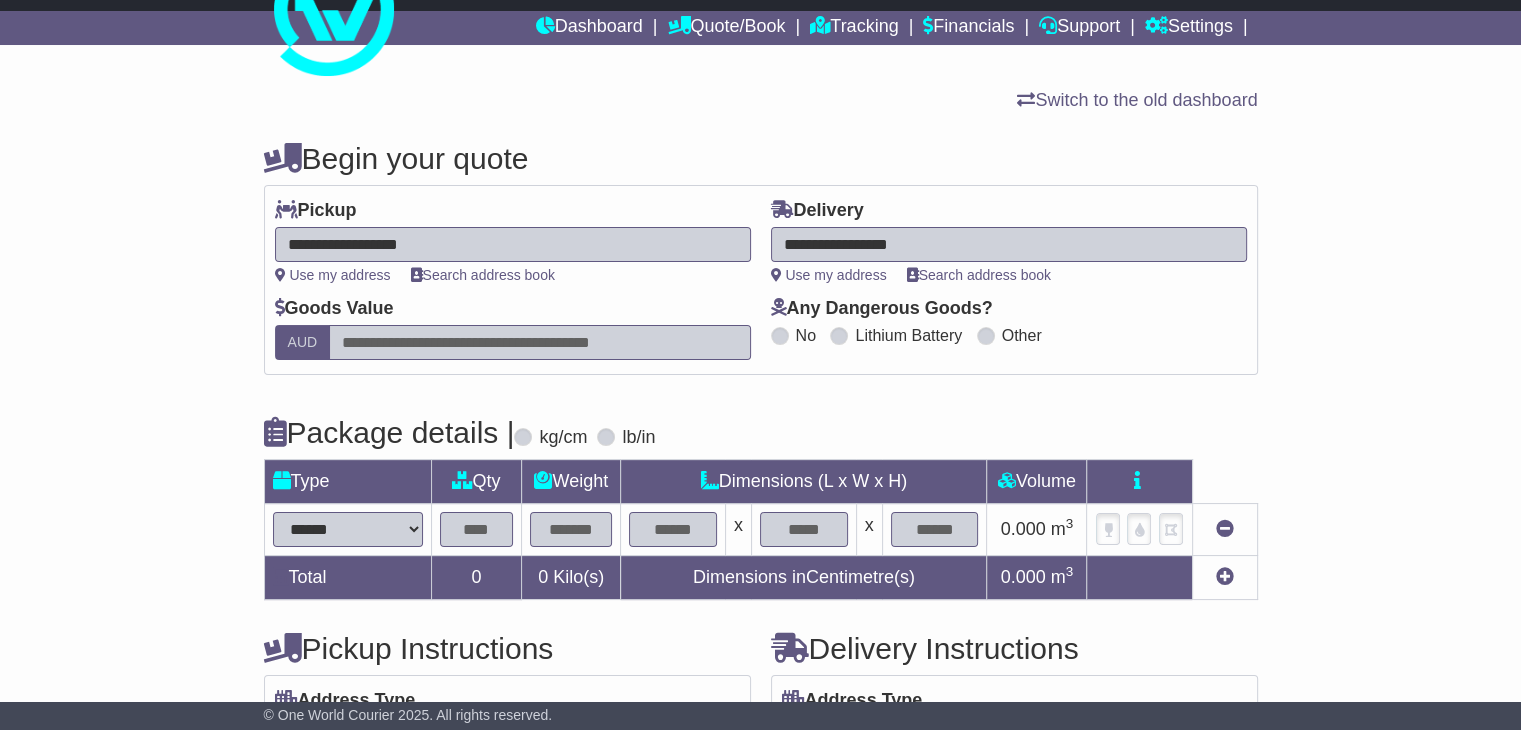 scroll, scrollTop: 100, scrollLeft: 0, axis: vertical 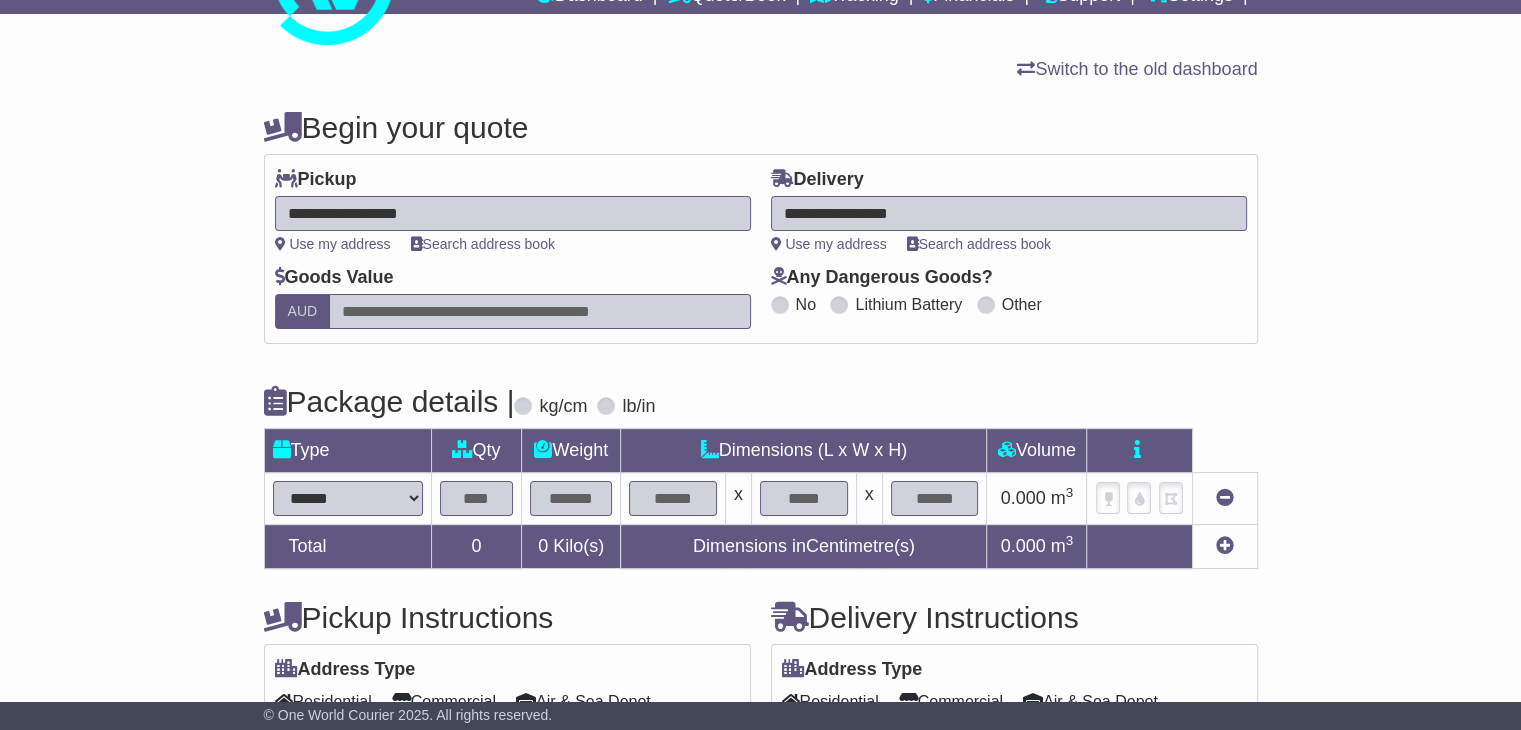 click on "****** ****** *** ******** ***** **** **** ****** *** *******" at bounding box center [348, 498] 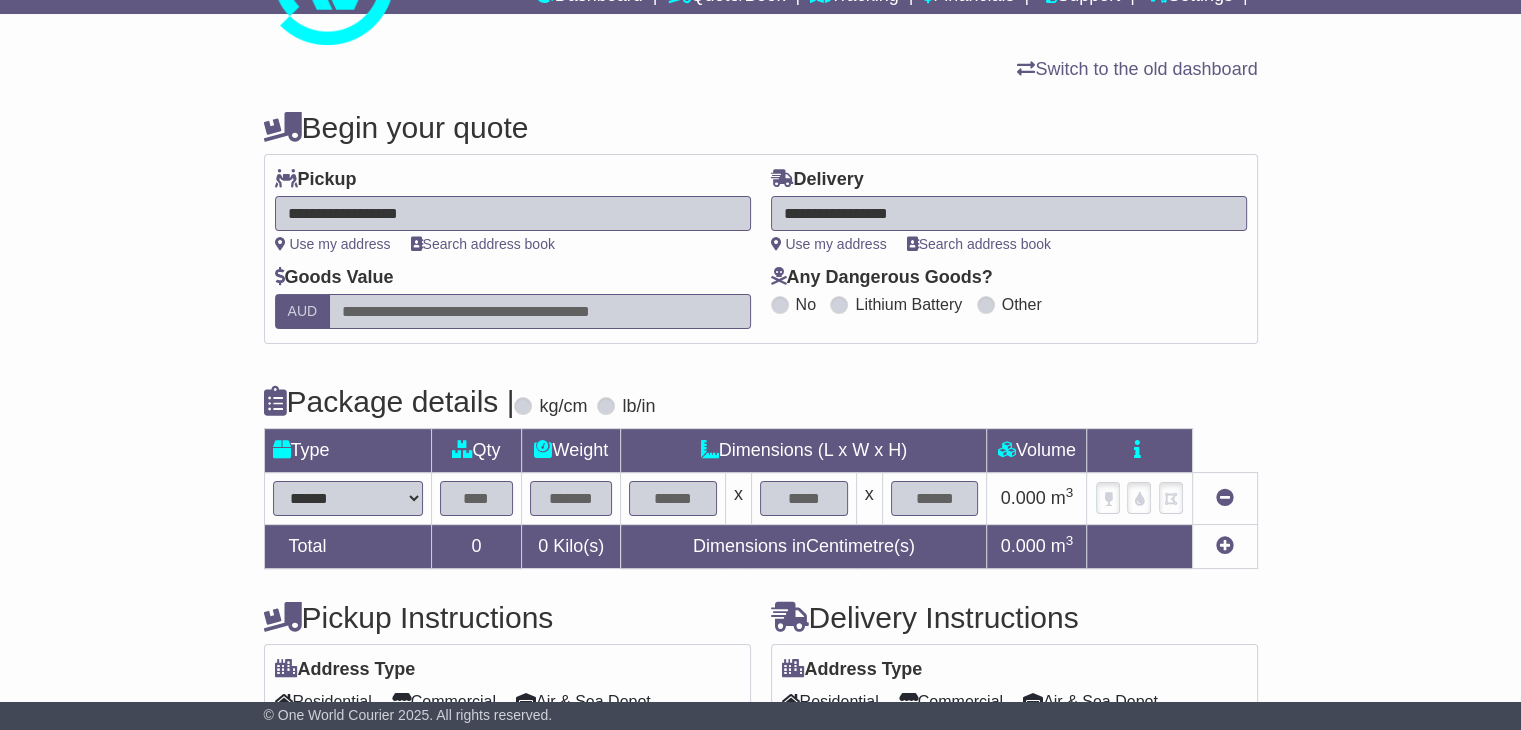 select on "*****" 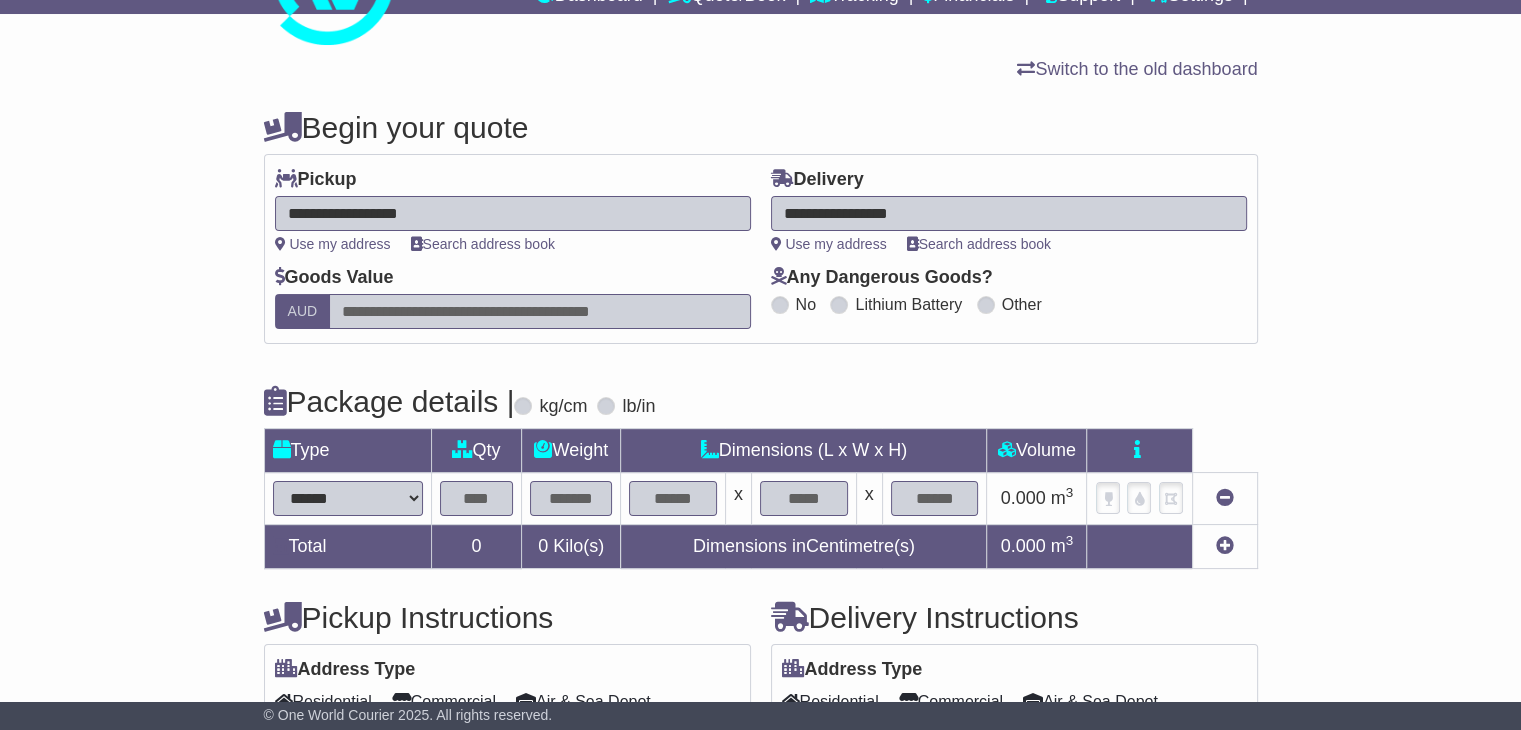 click on "****** ****** *** ******** ***** **** **** ****** *** *******" at bounding box center (348, 498) 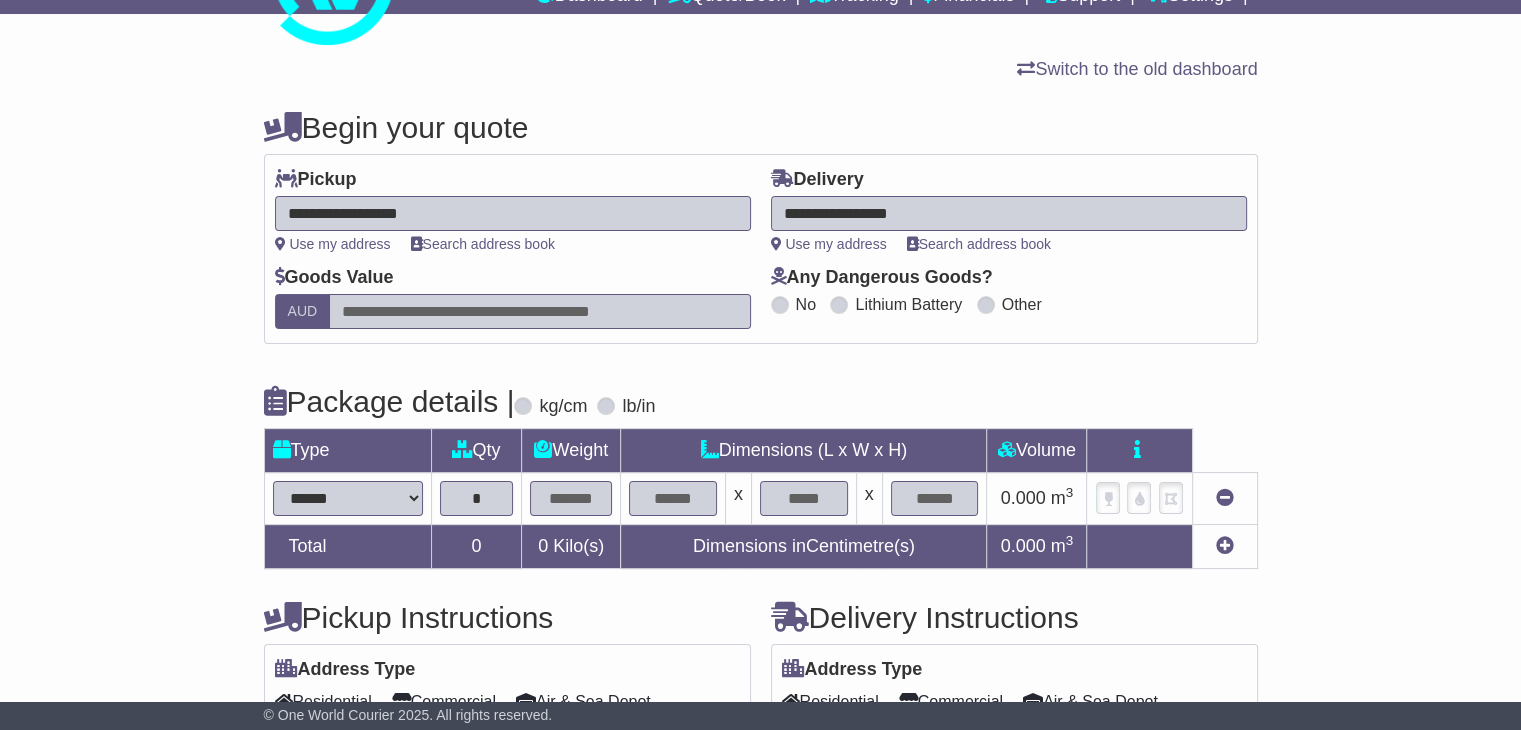 type on "*" 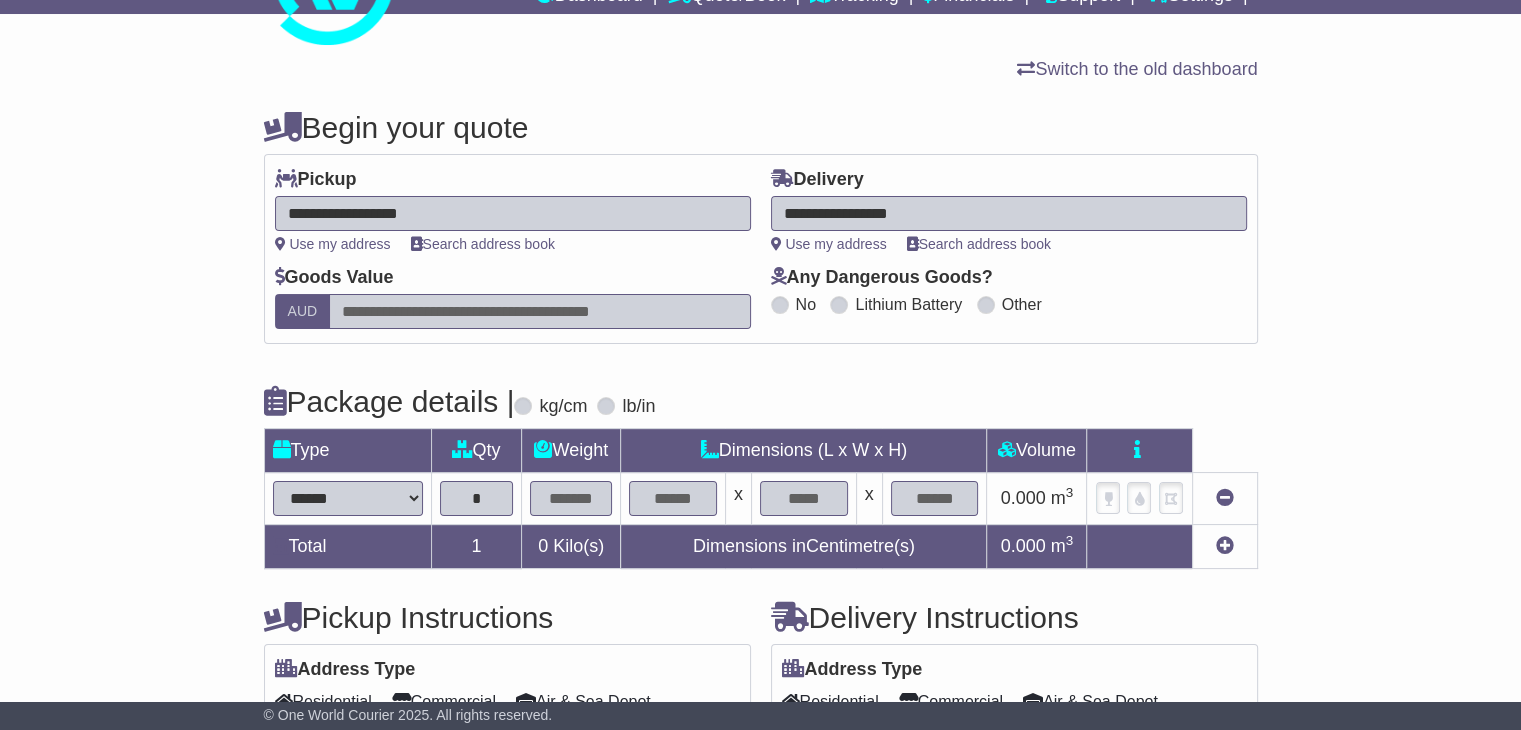 click at bounding box center [571, 498] 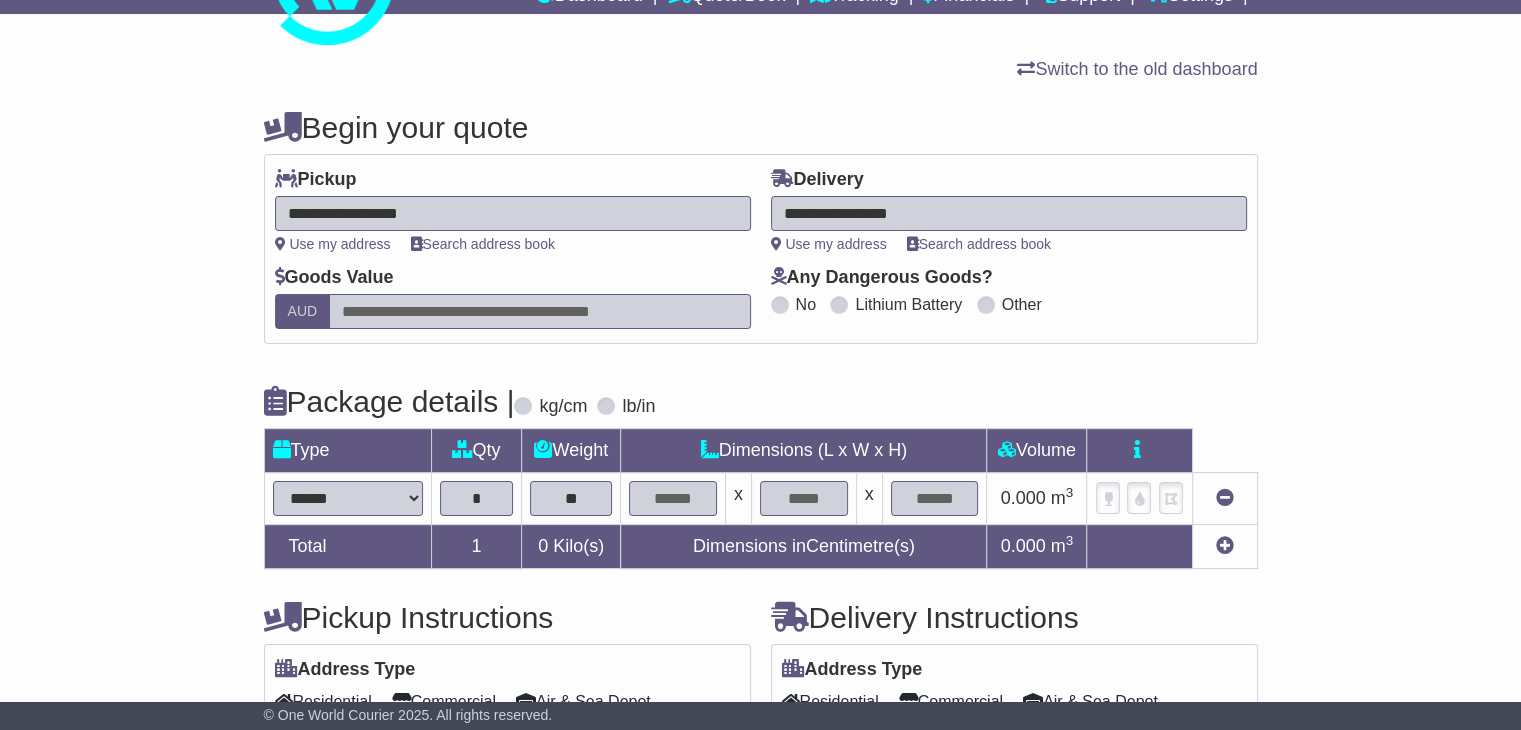 type on "**" 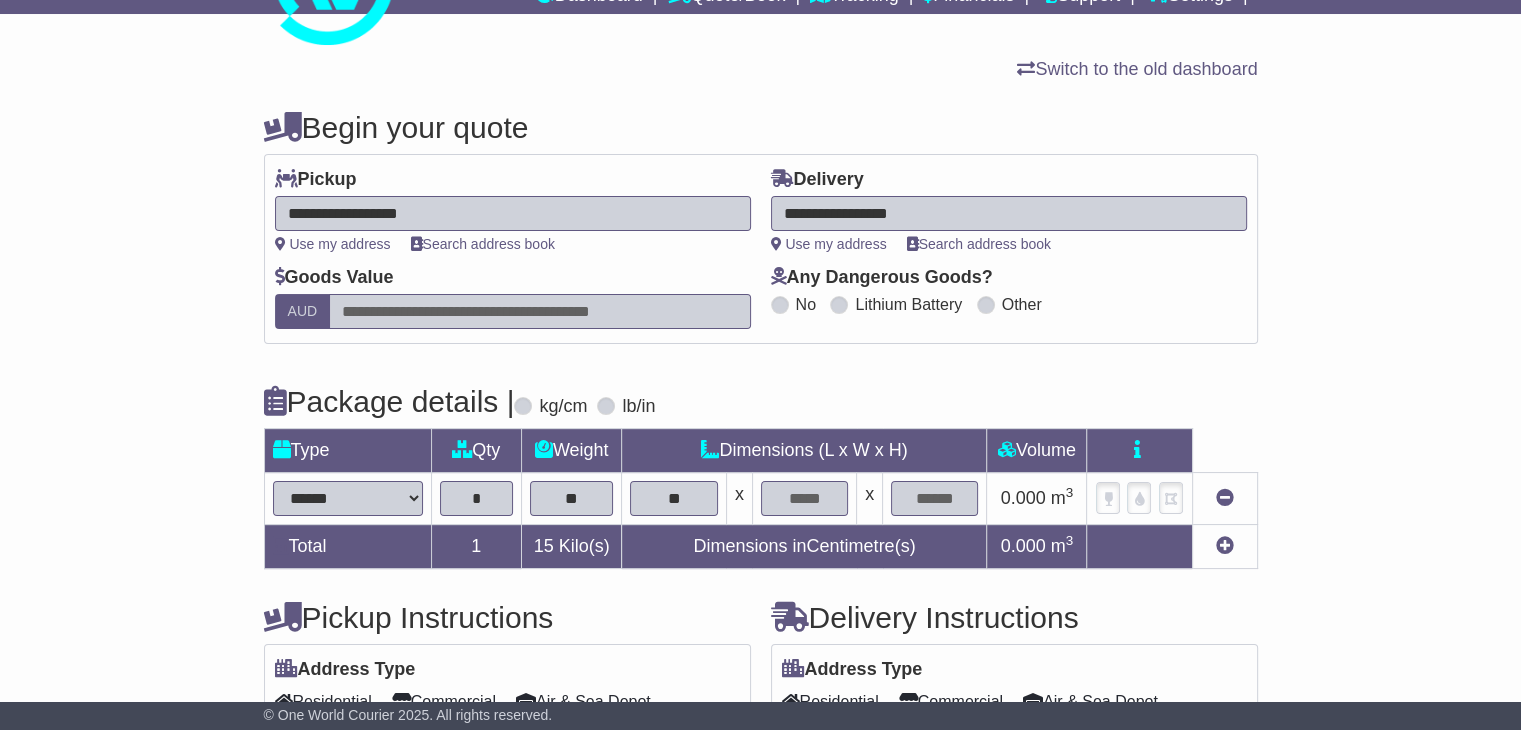 type on "**" 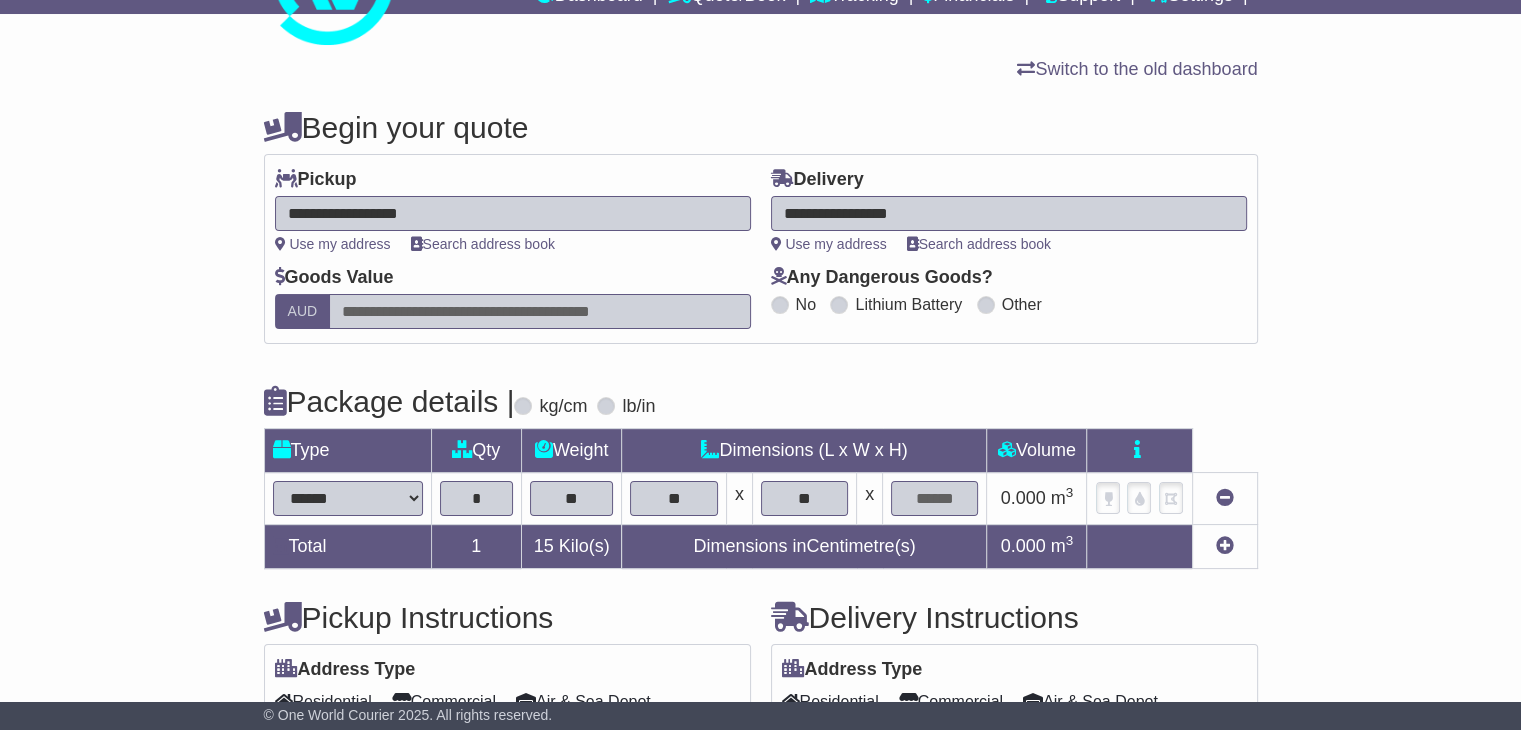 type on "**" 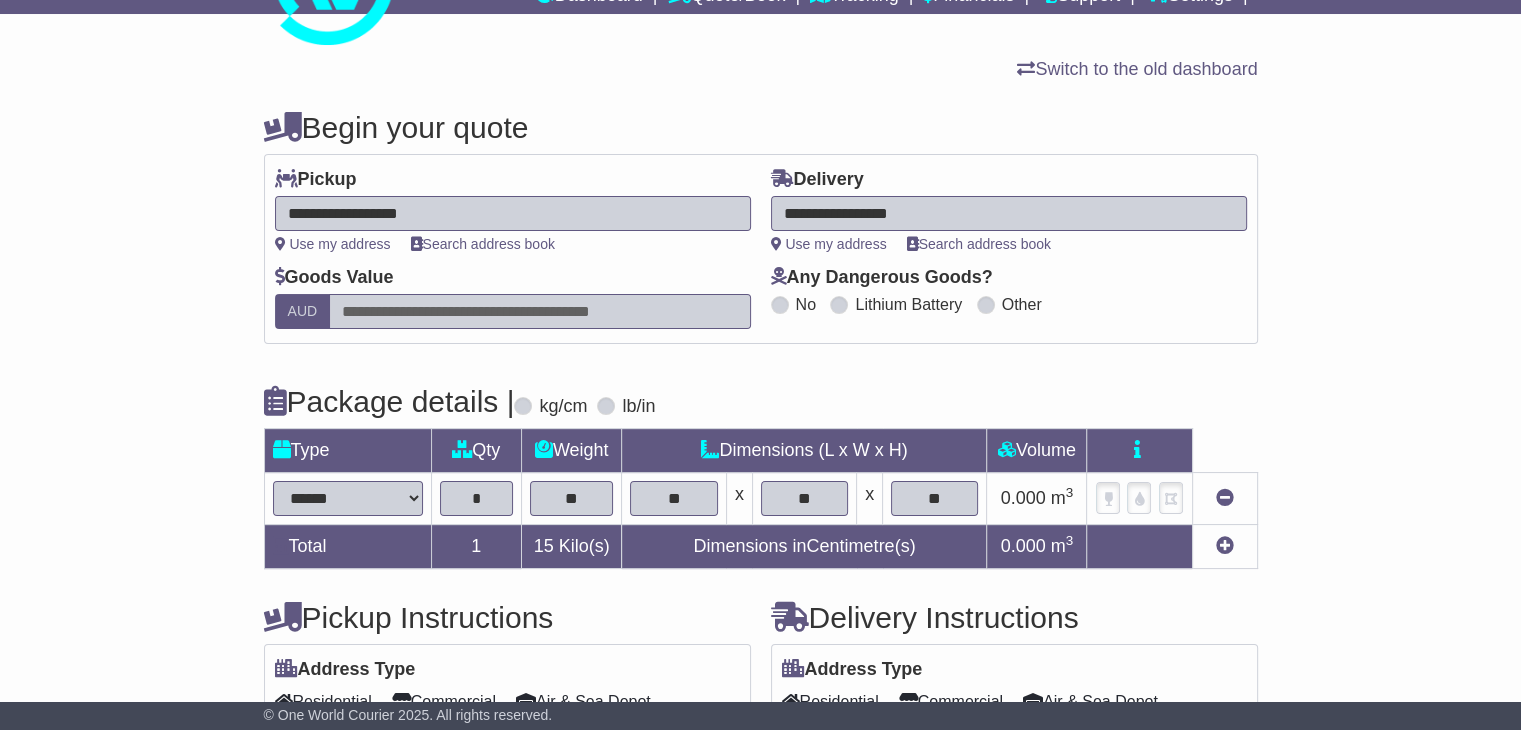 type on "**" 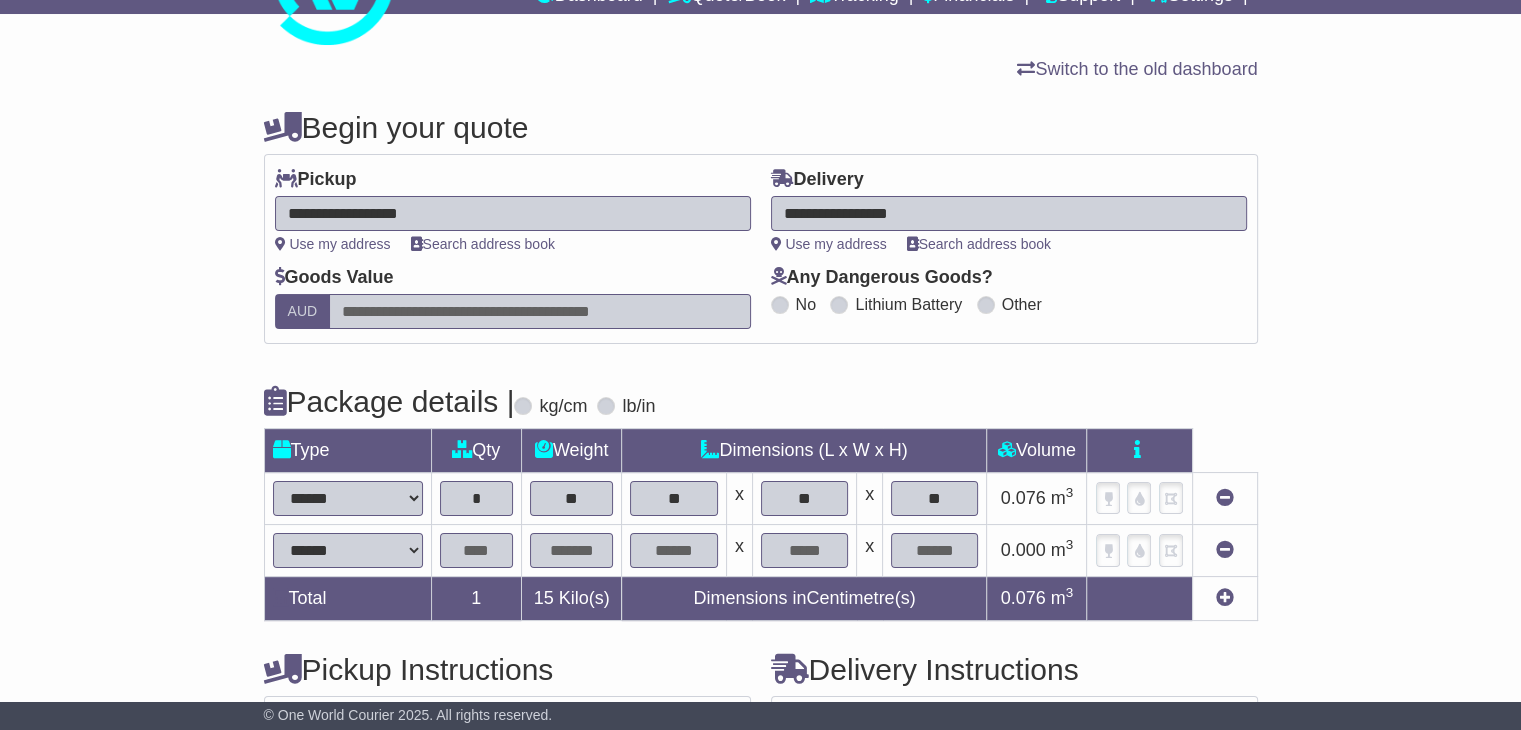 click at bounding box center (476, 550) 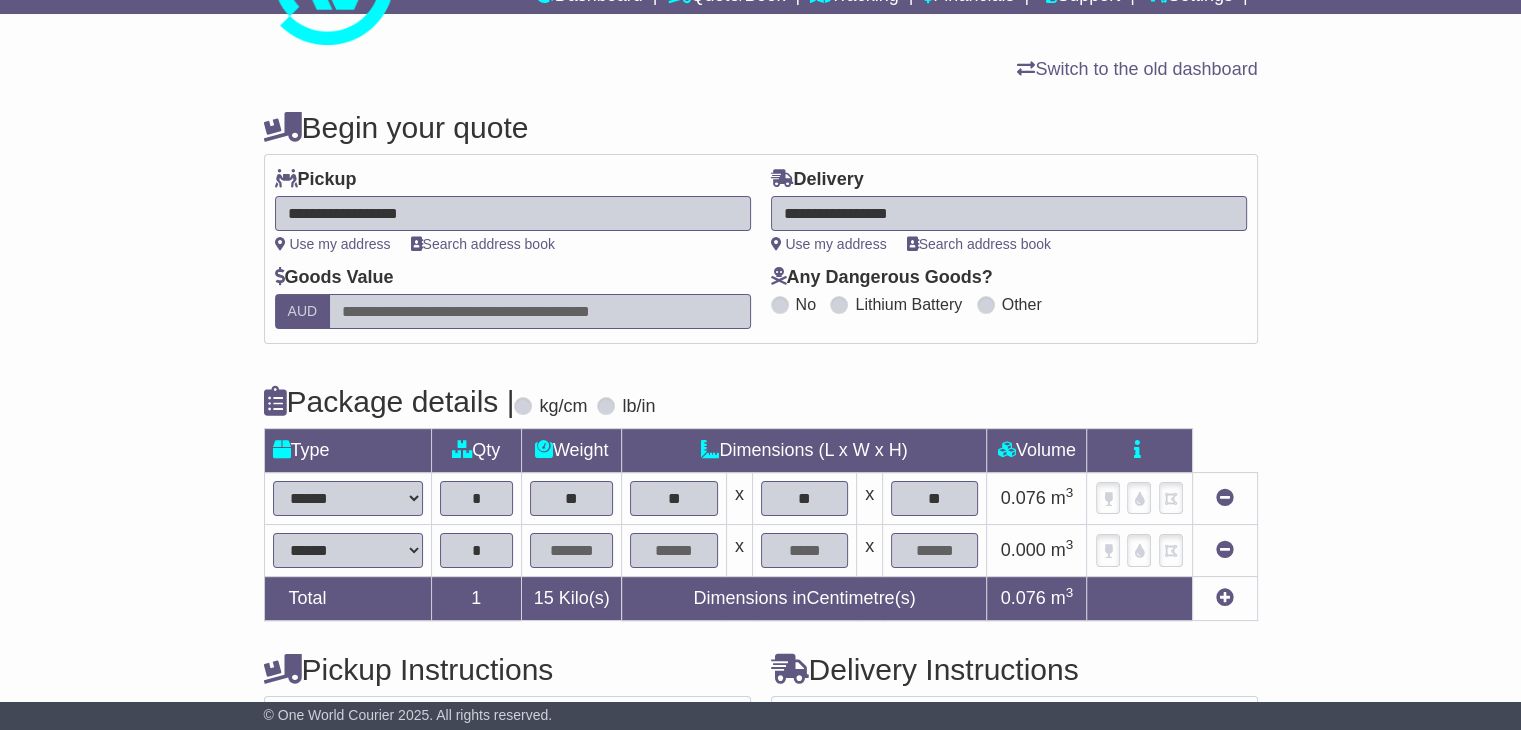 type on "*" 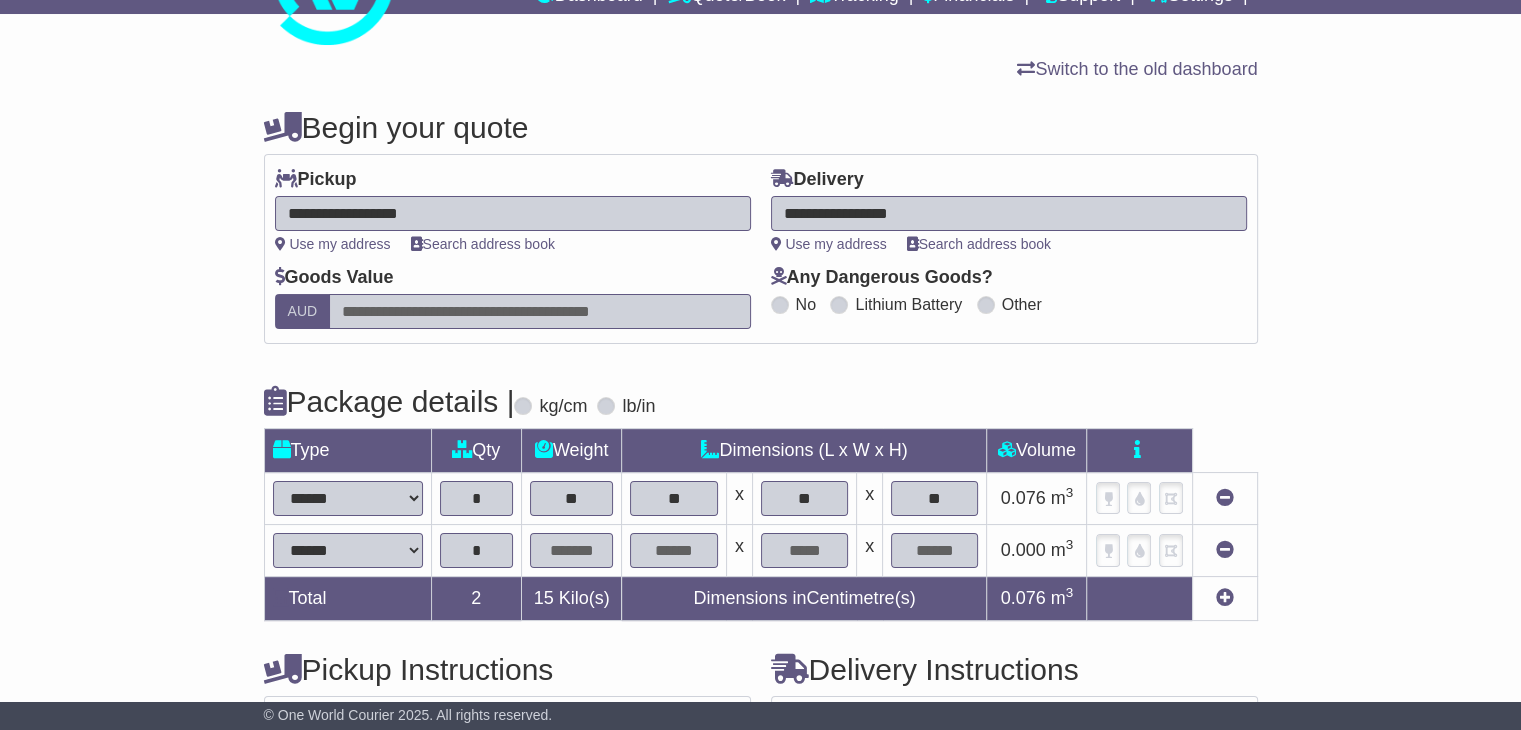 click at bounding box center [572, 550] 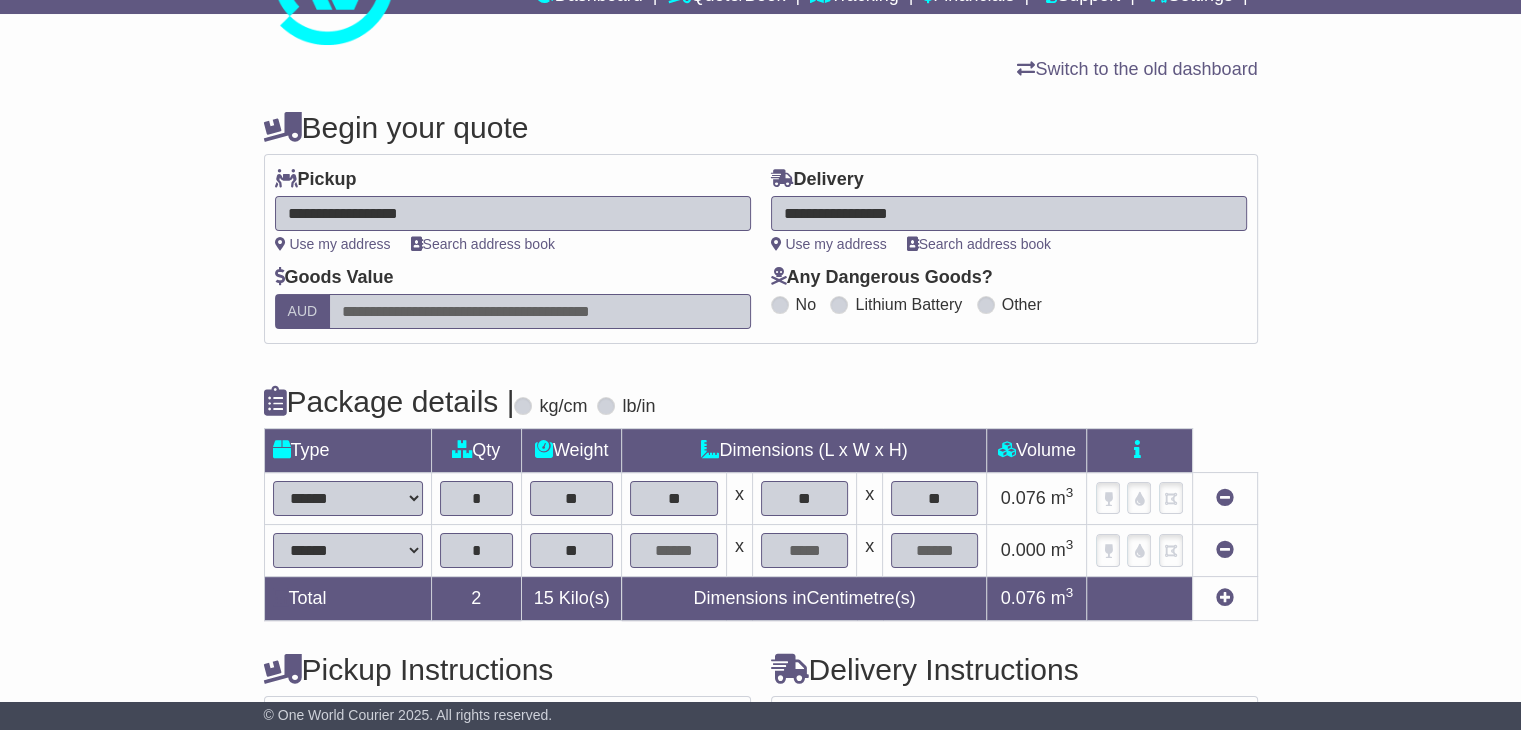 type on "**" 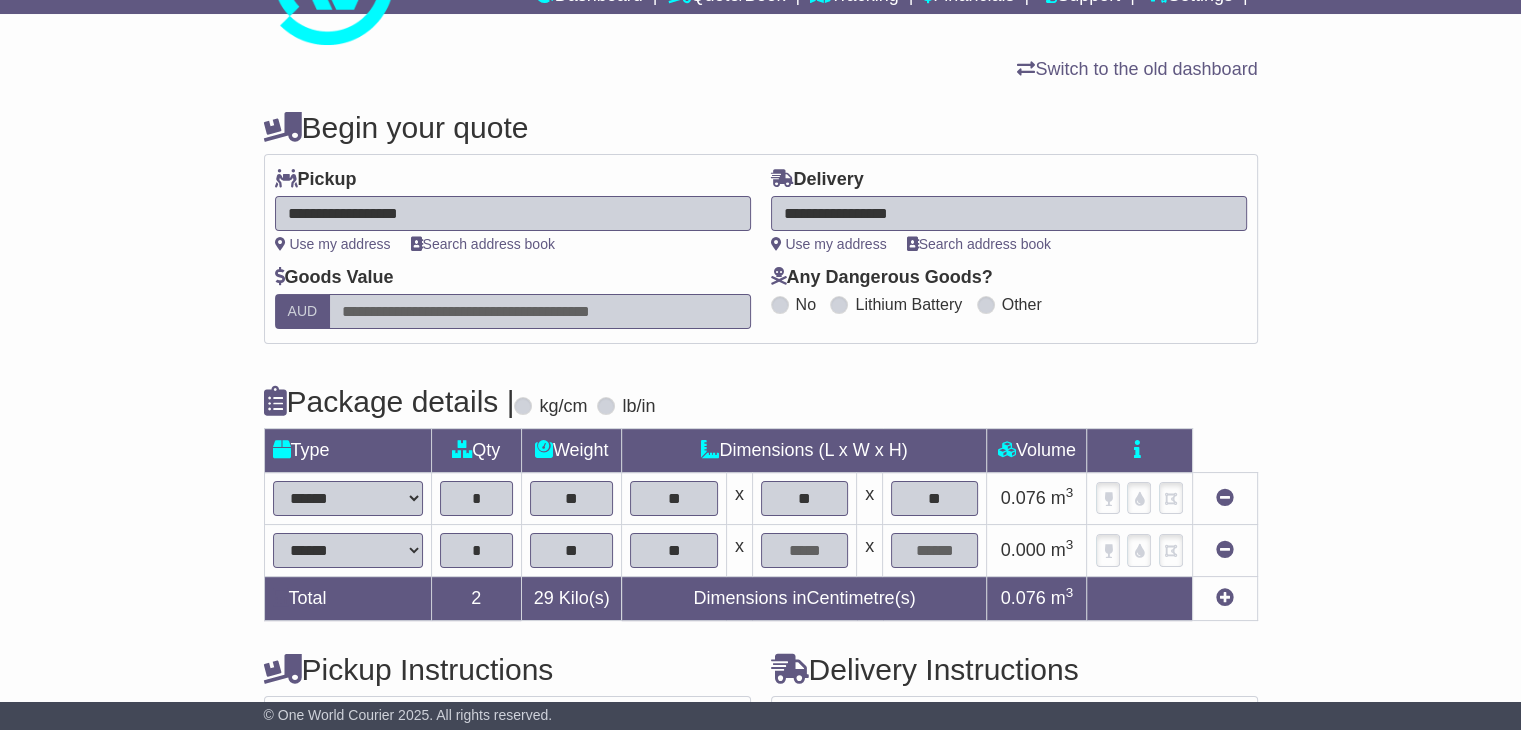 type on "**" 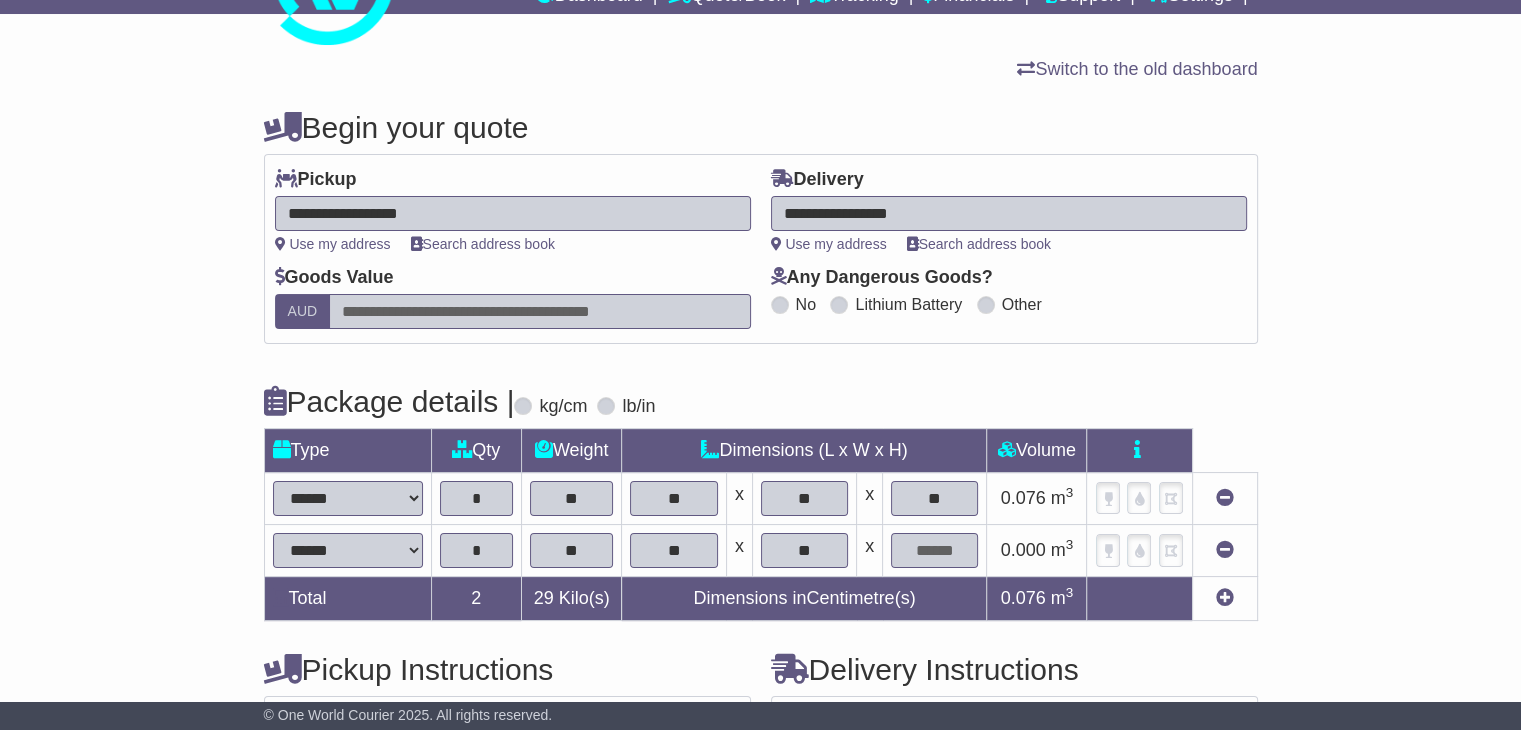 type on "**" 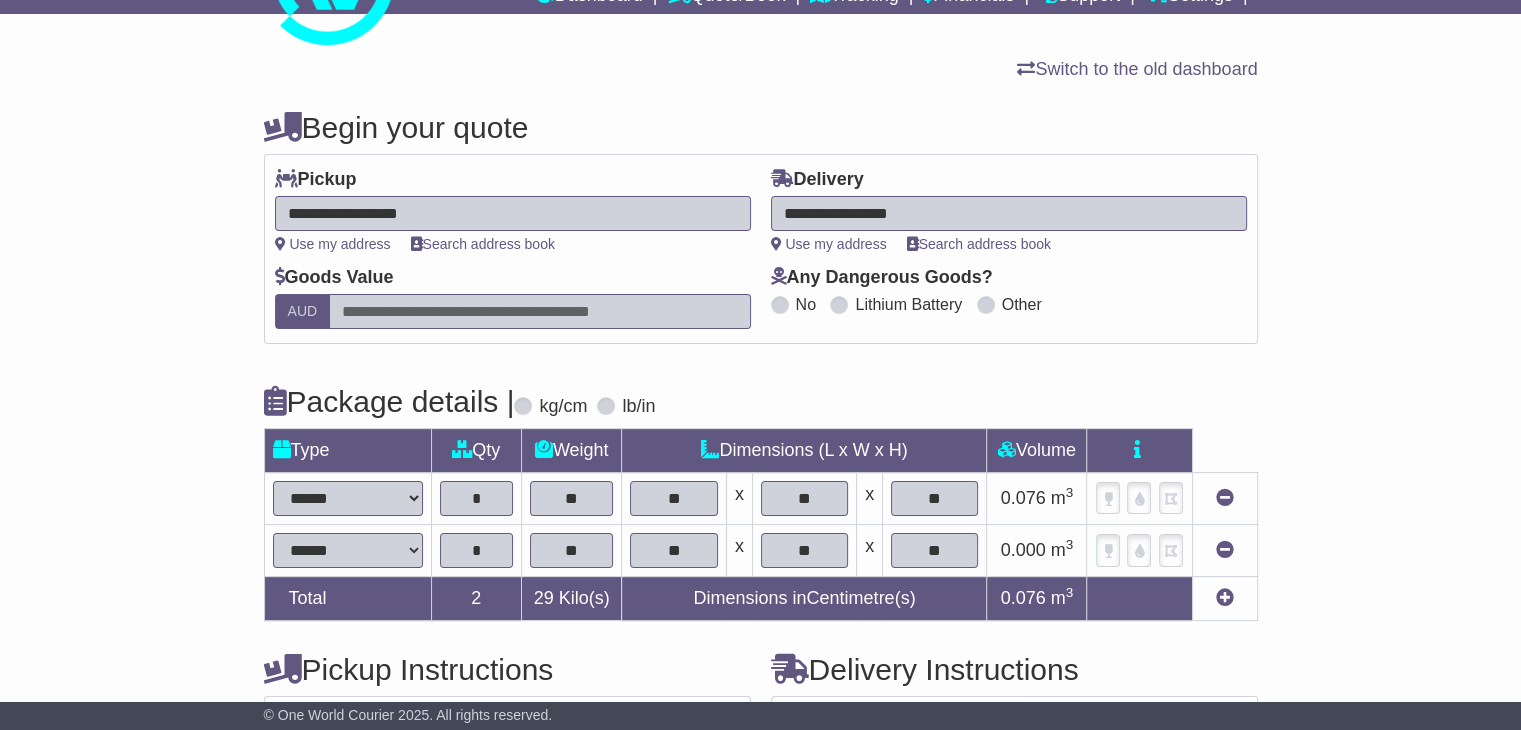 type on "**" 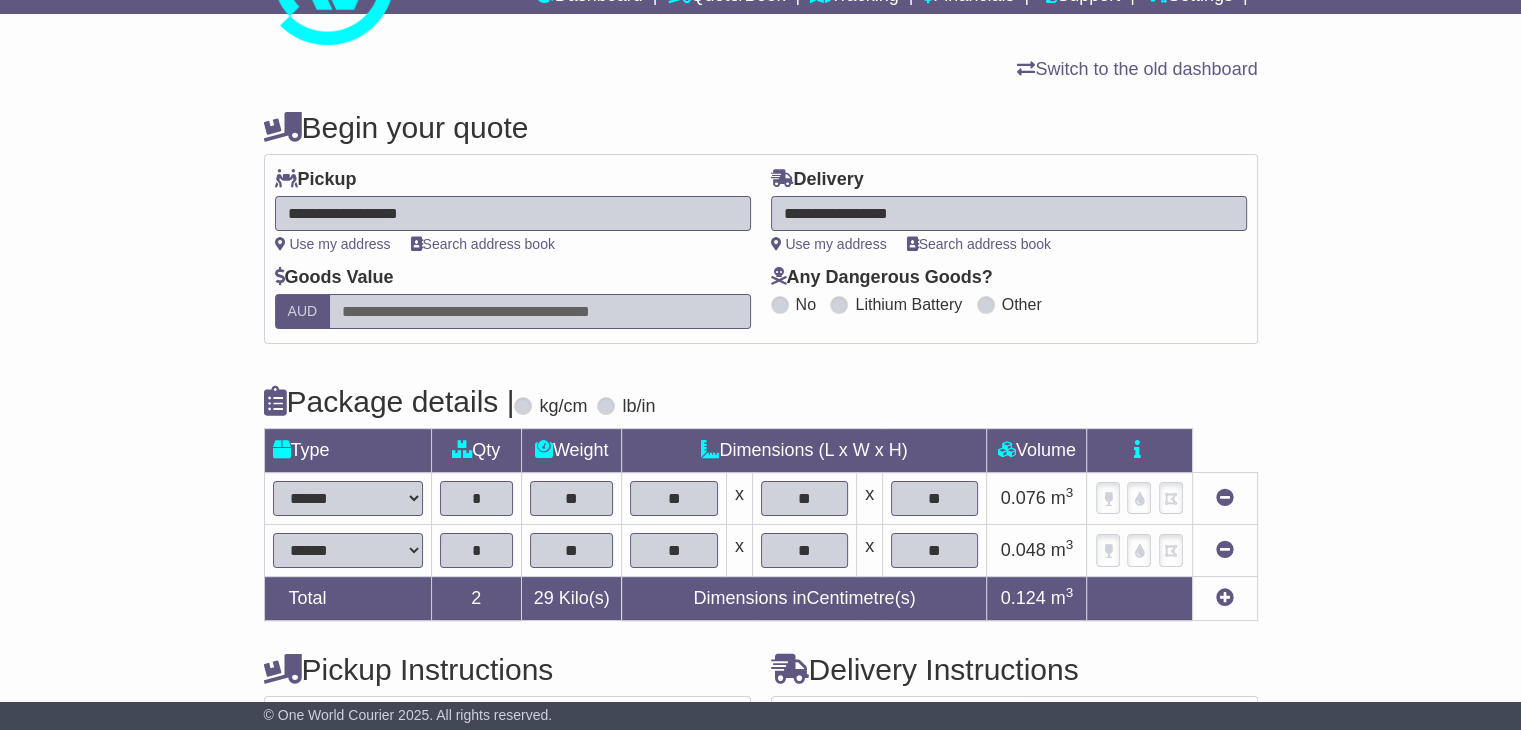 click at bounding box center (1225, 597) 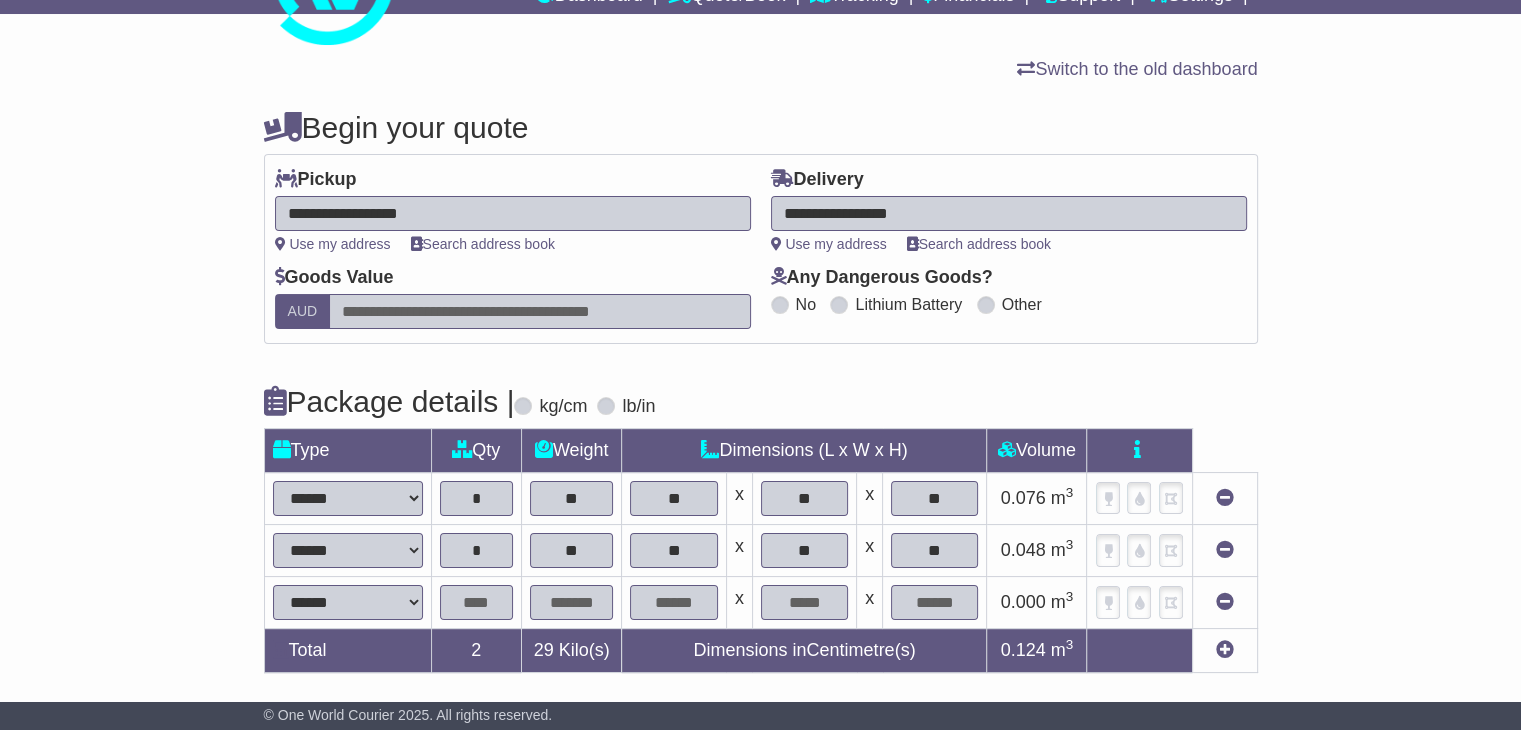 click at bounding box center [476, 602] 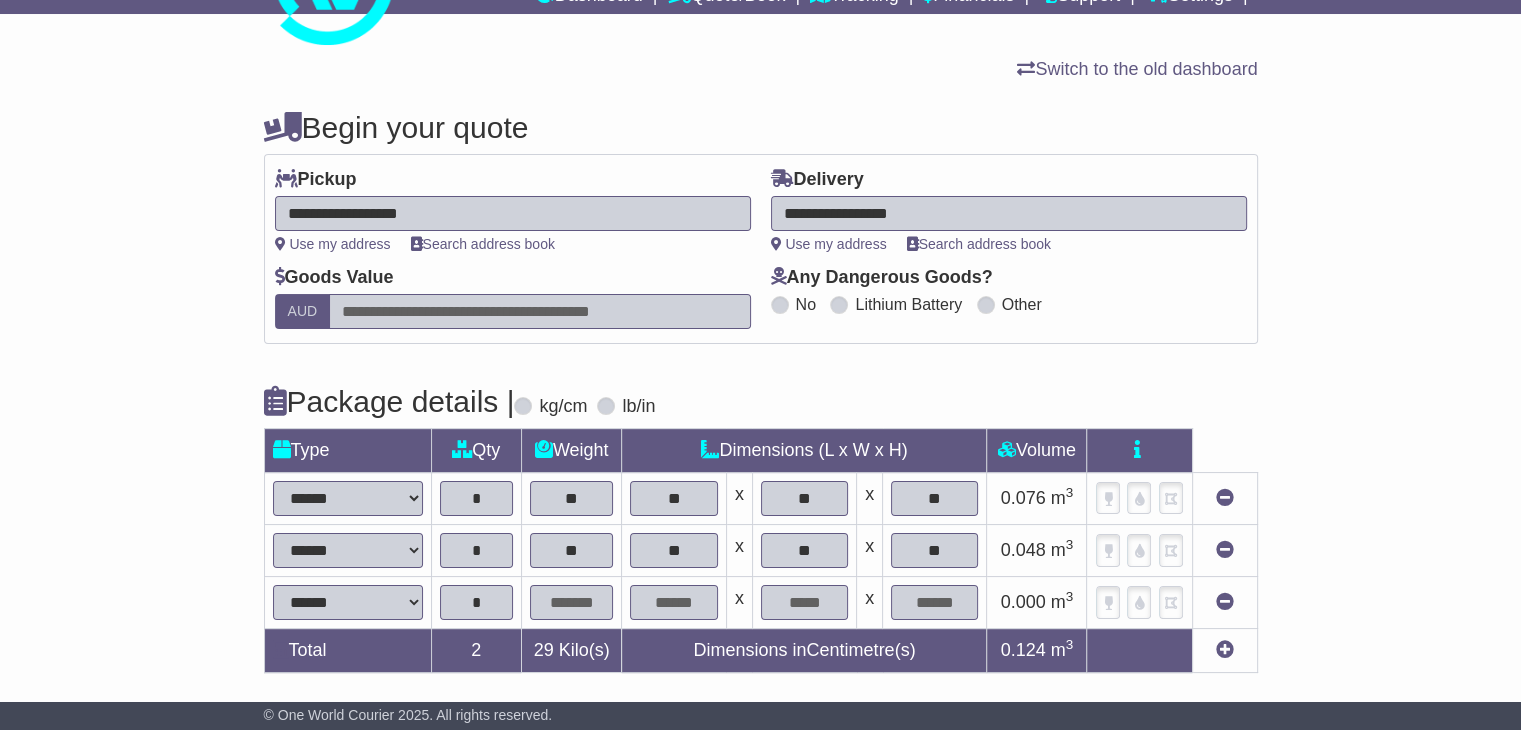 type on "*" 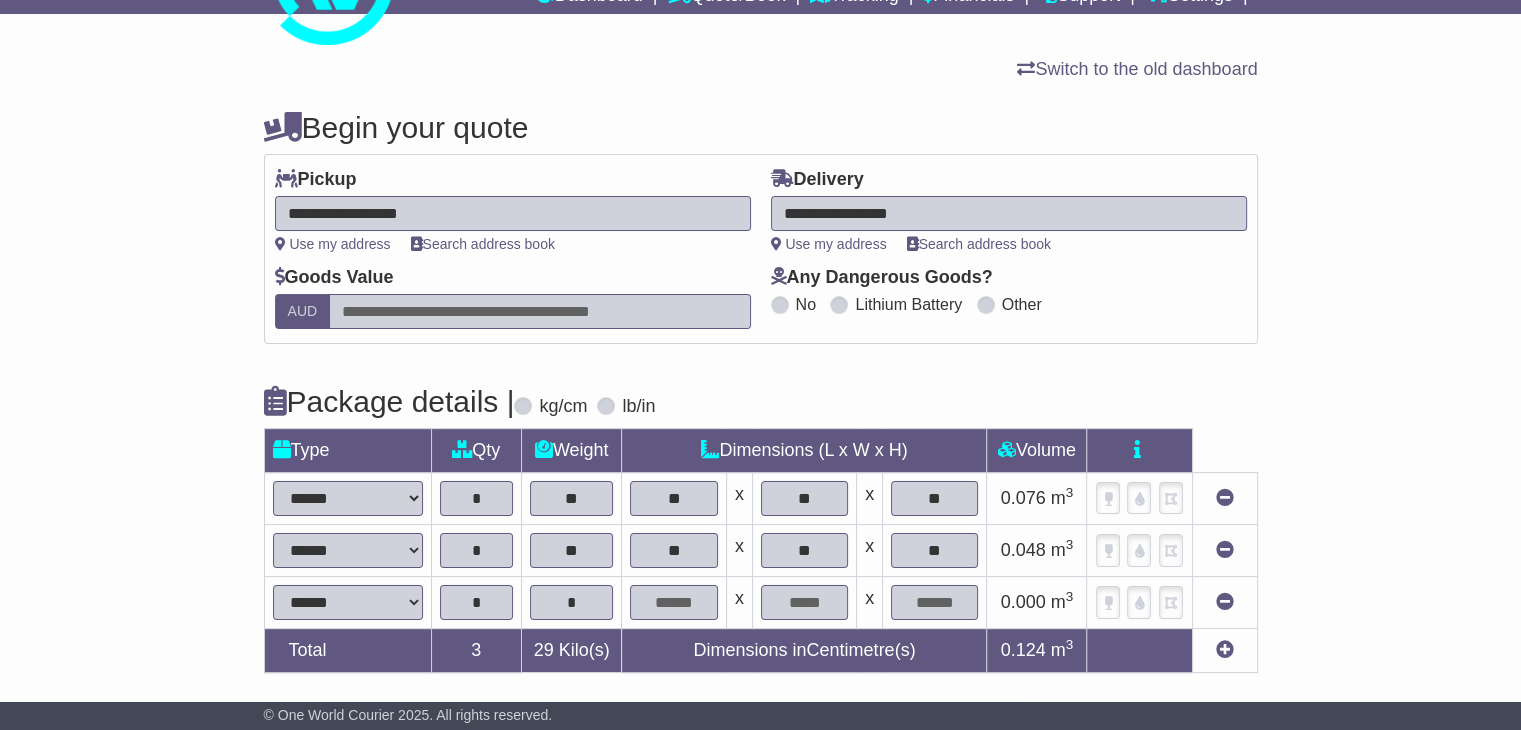 type on "*" 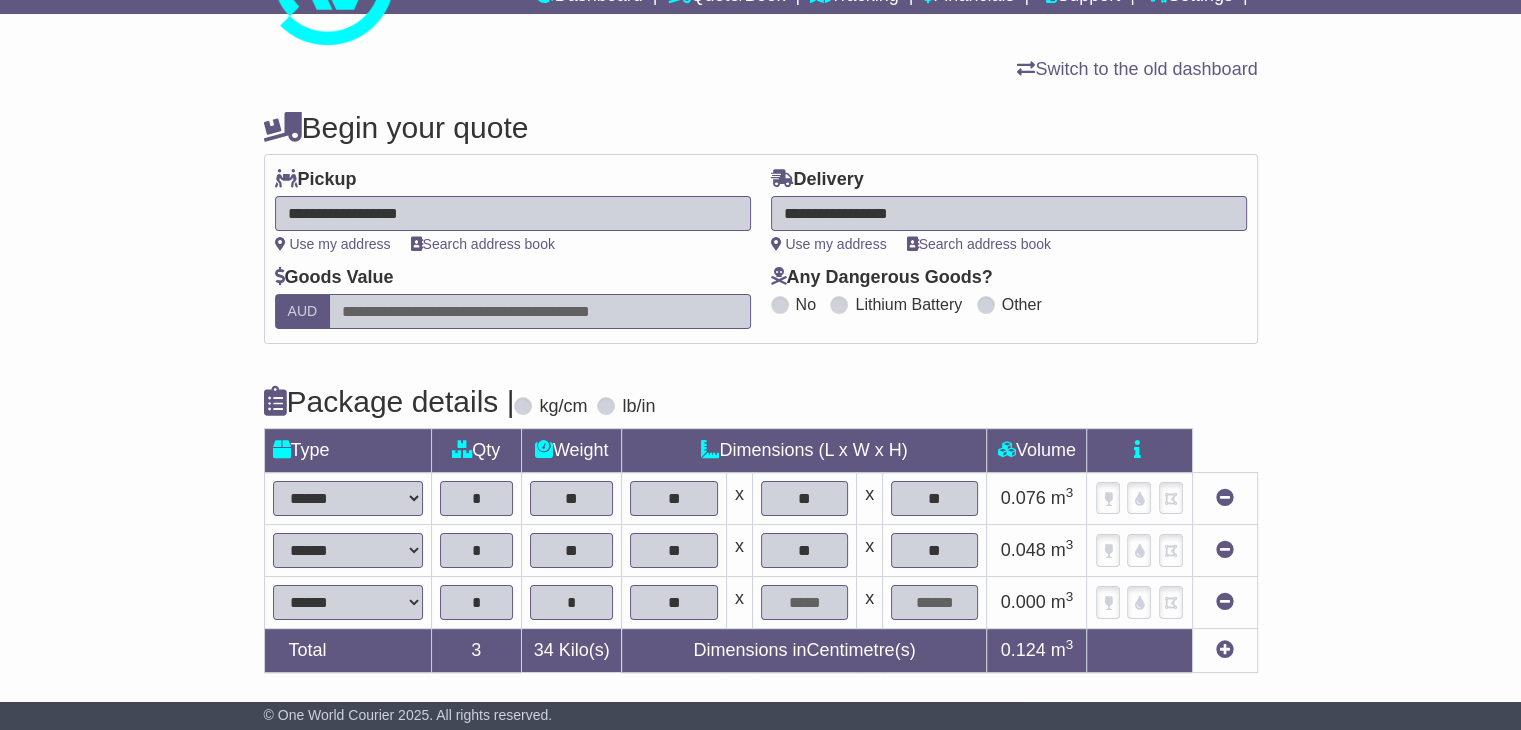 type on "**" 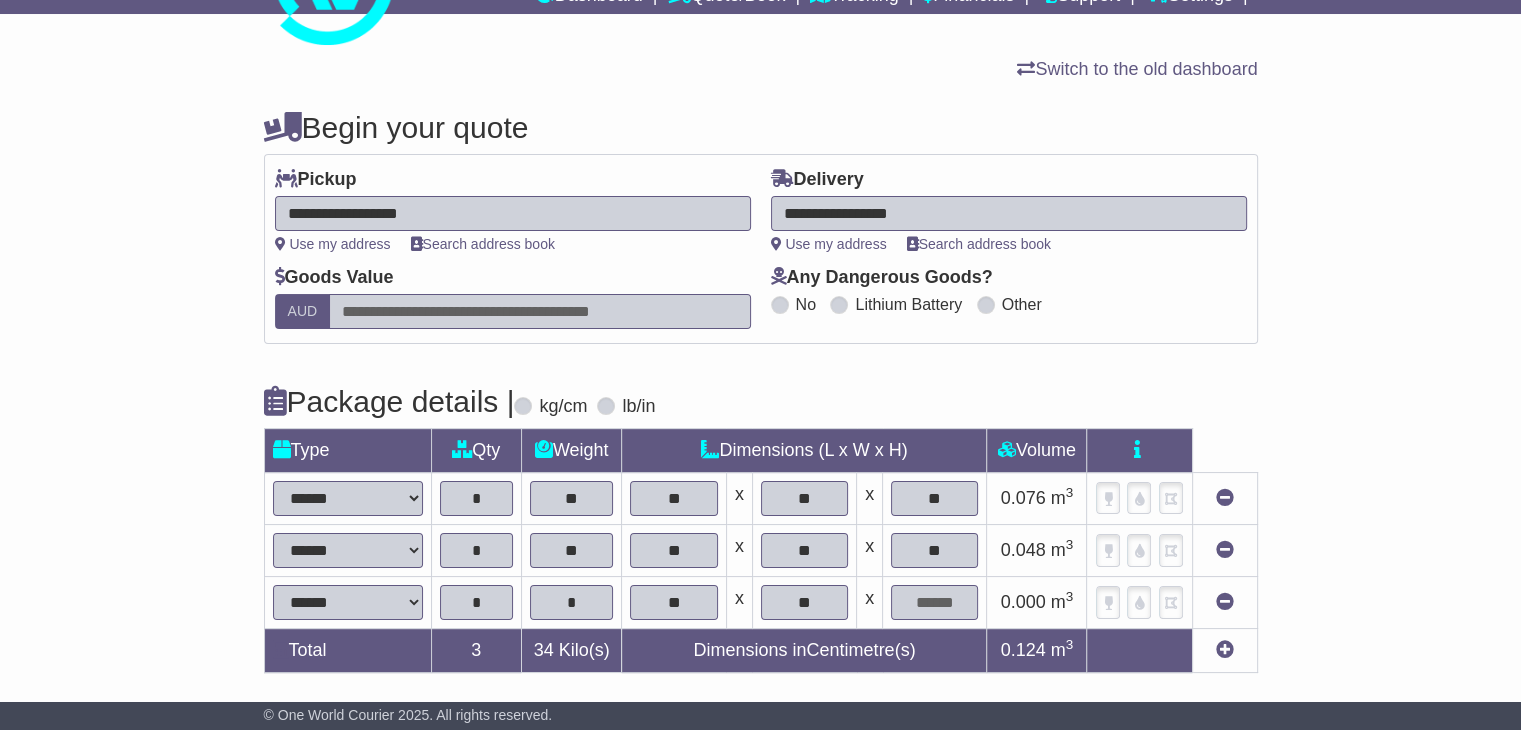 type on "**" 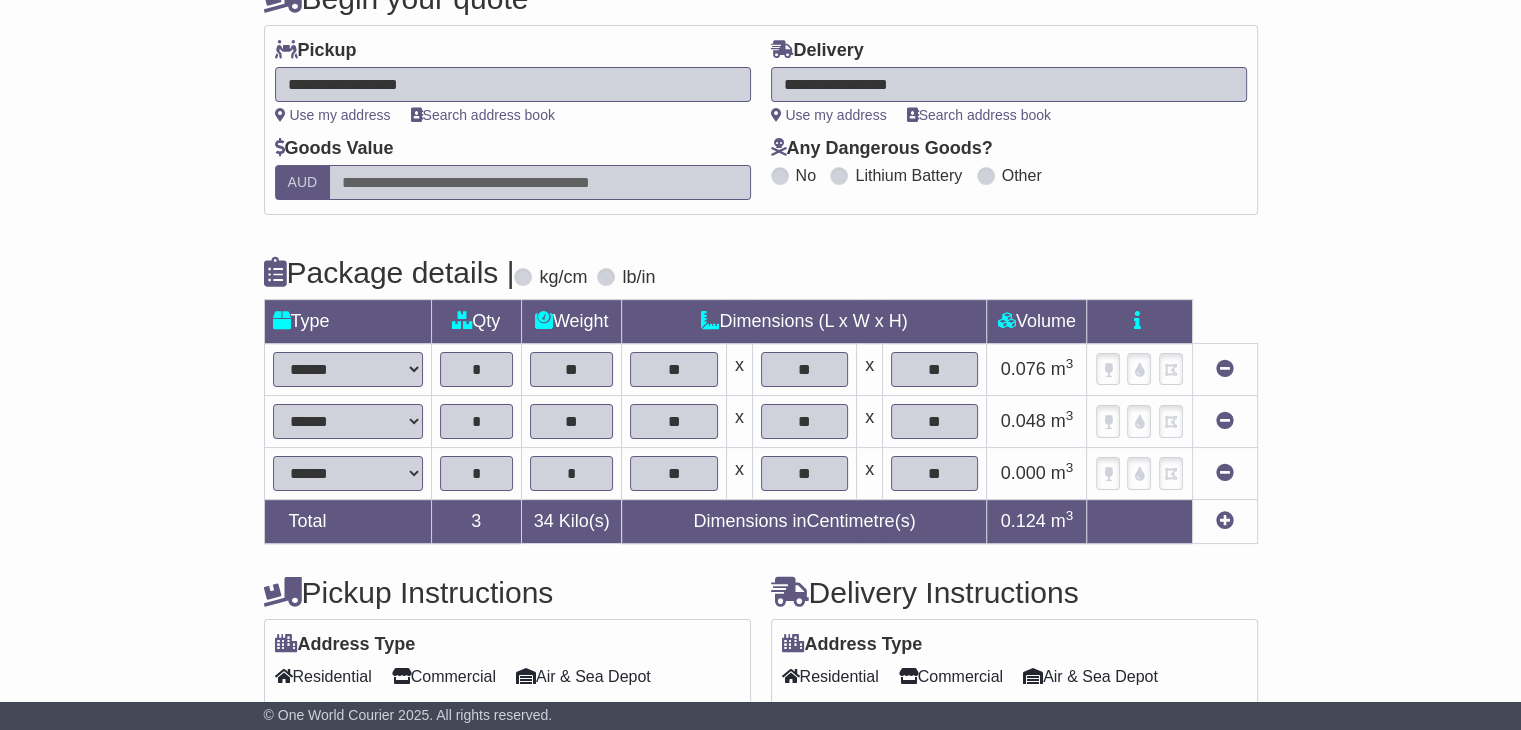scroll, scrollTop: 400, scrollLeft: 0, axis: vertical 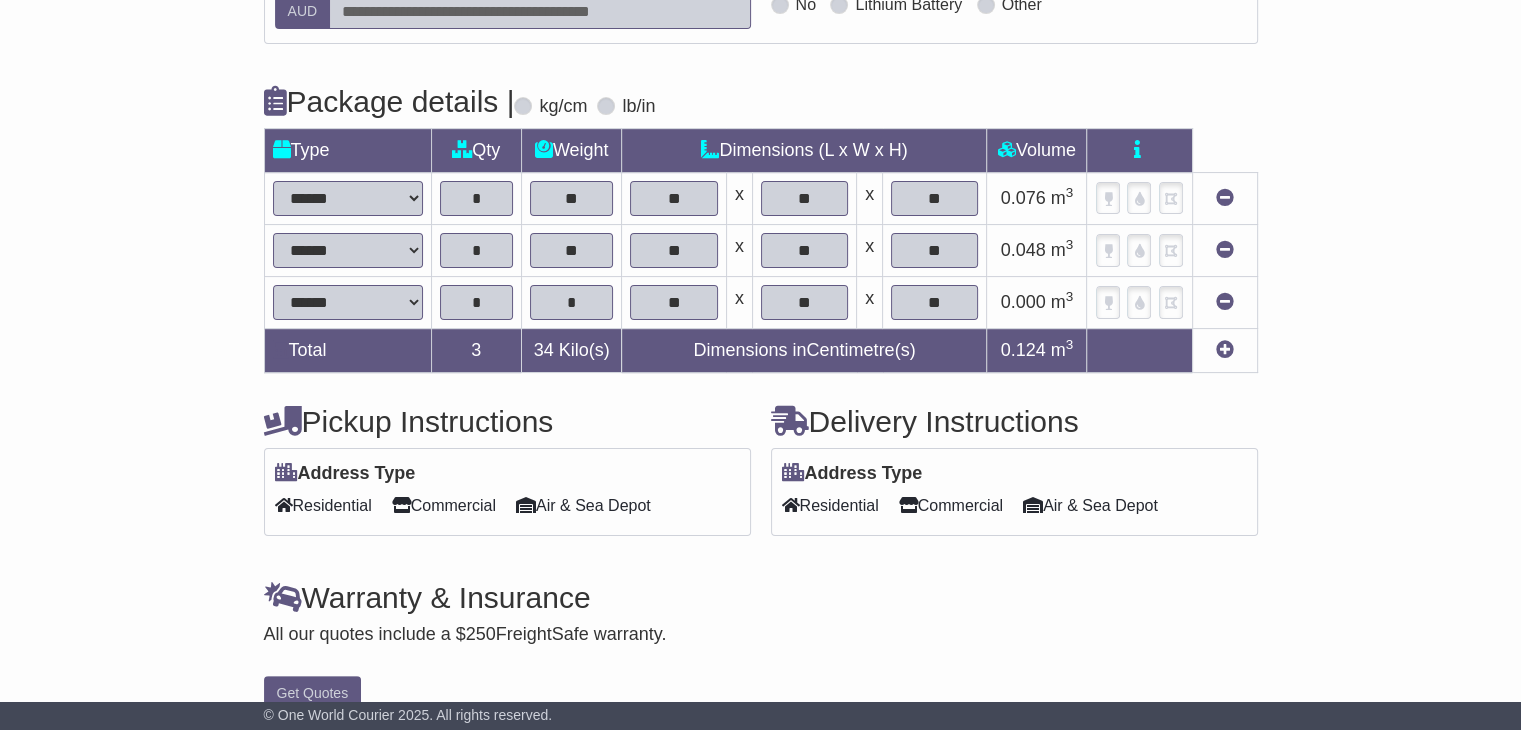 type on "**" 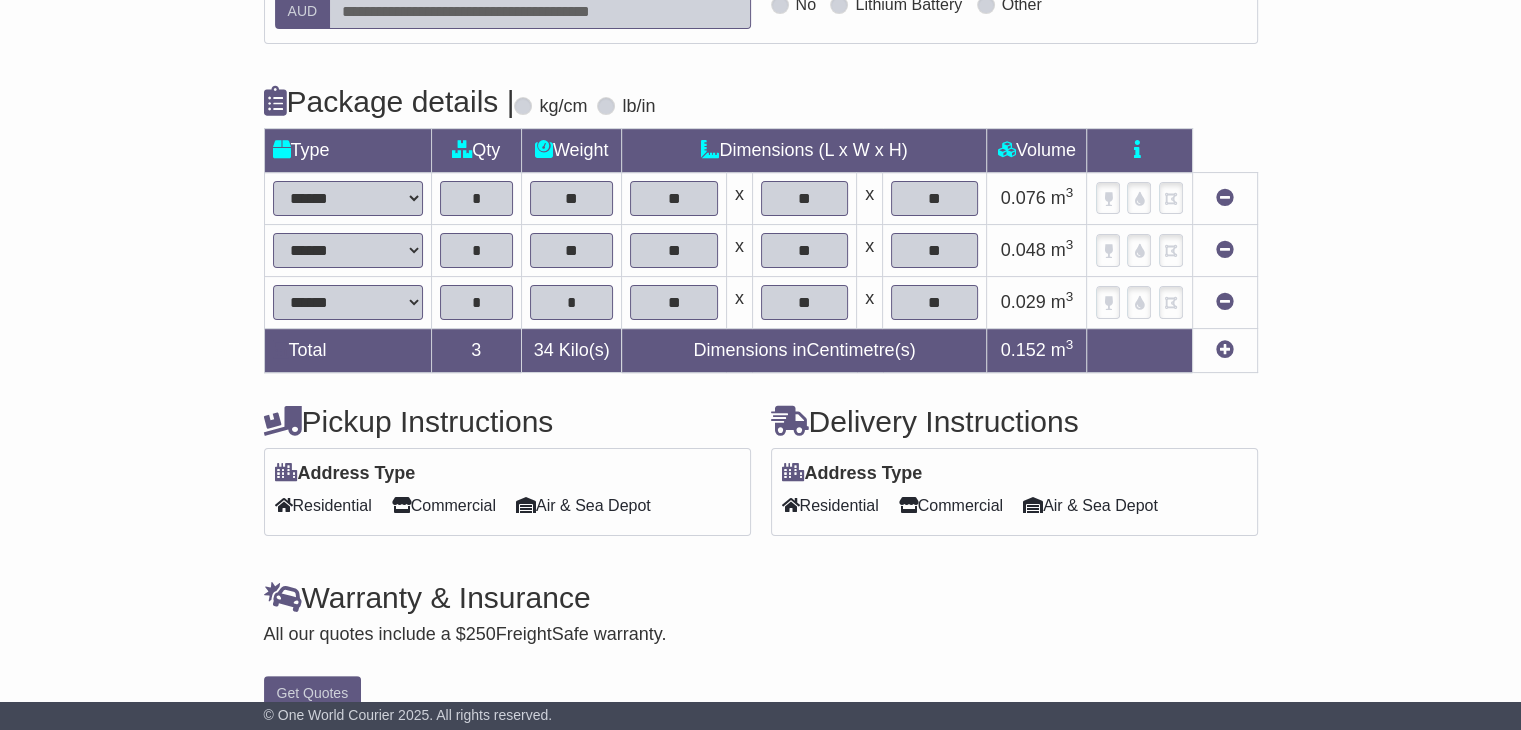 click on "Commercial" at bounding box center (951, 505) 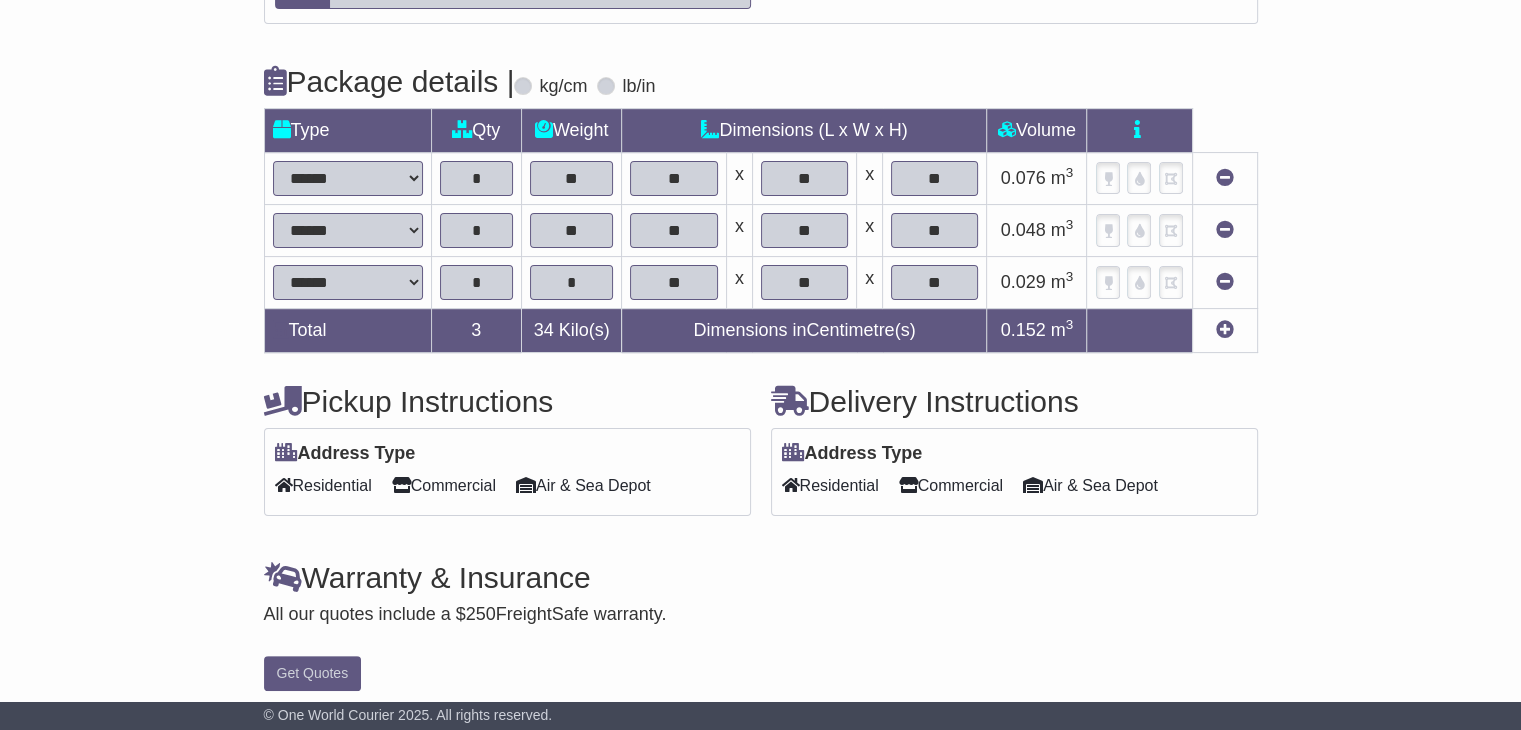 scroll, scrollTop: 430, scrollLeft: 0, axis: vertical 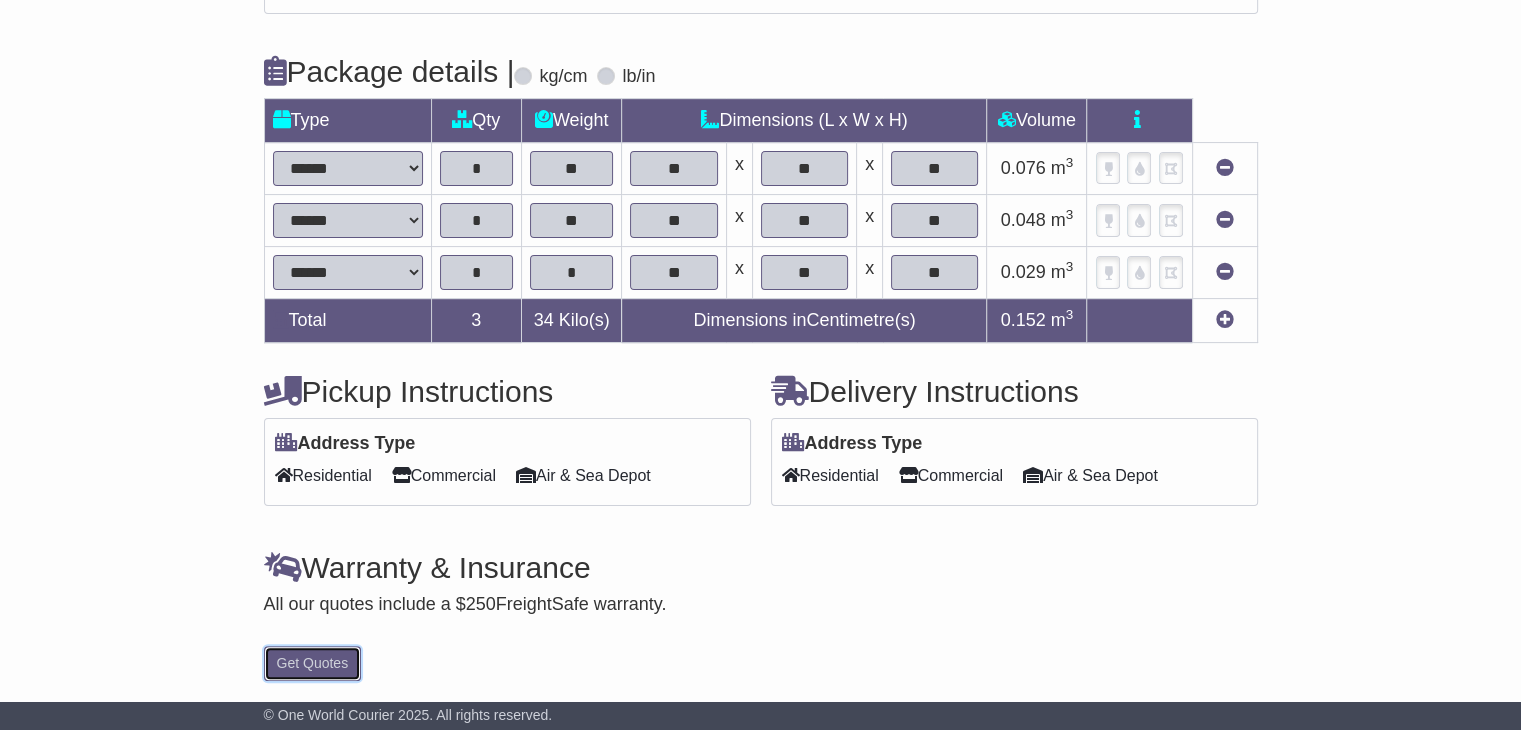 click on "Get Quotes" at bounding box center (313, 663) 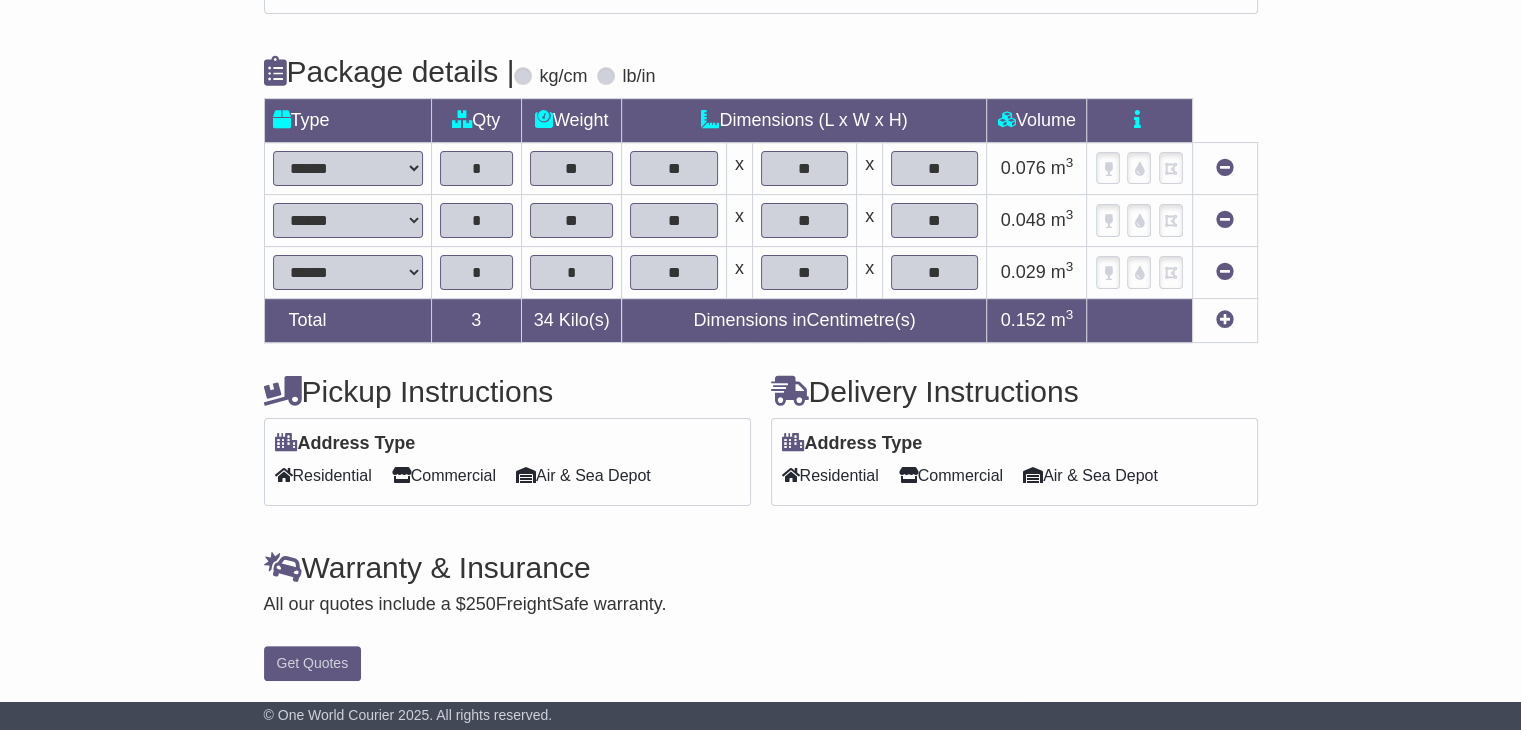 scroll, scrollTop: 0, scrollLeft: 0, axis: both 